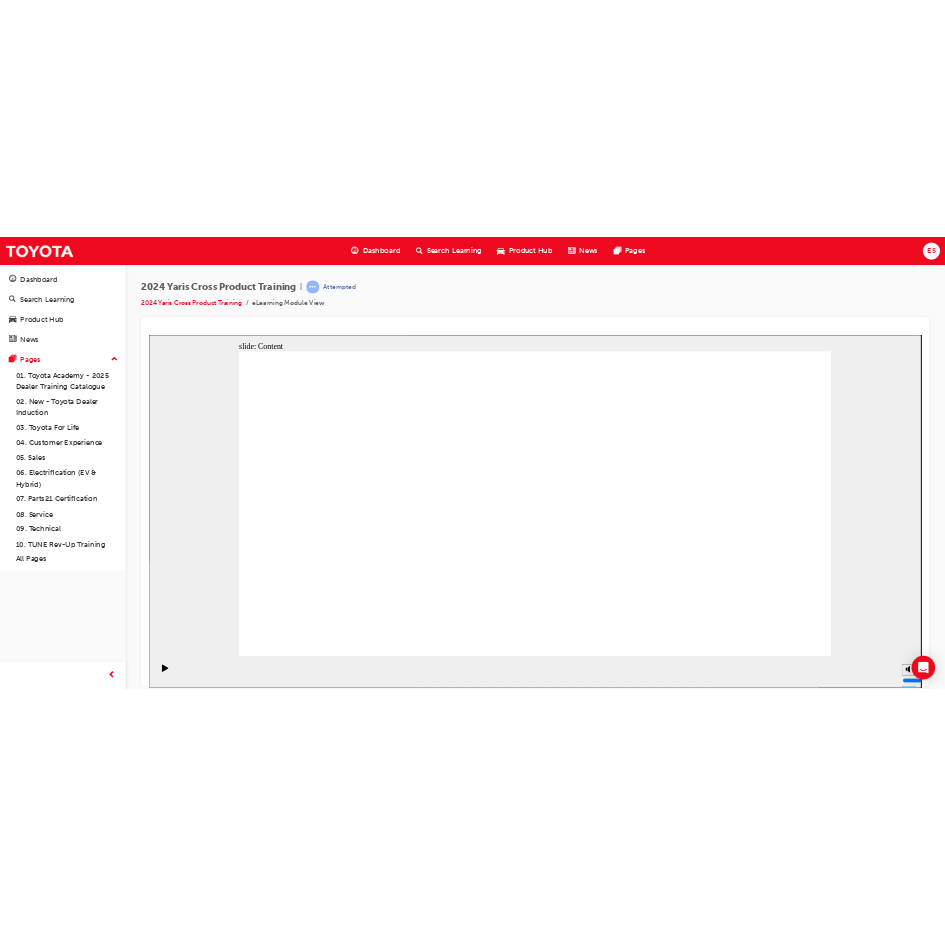 scroll, scrollTop: 0, scrollLeft: 0, axis: both 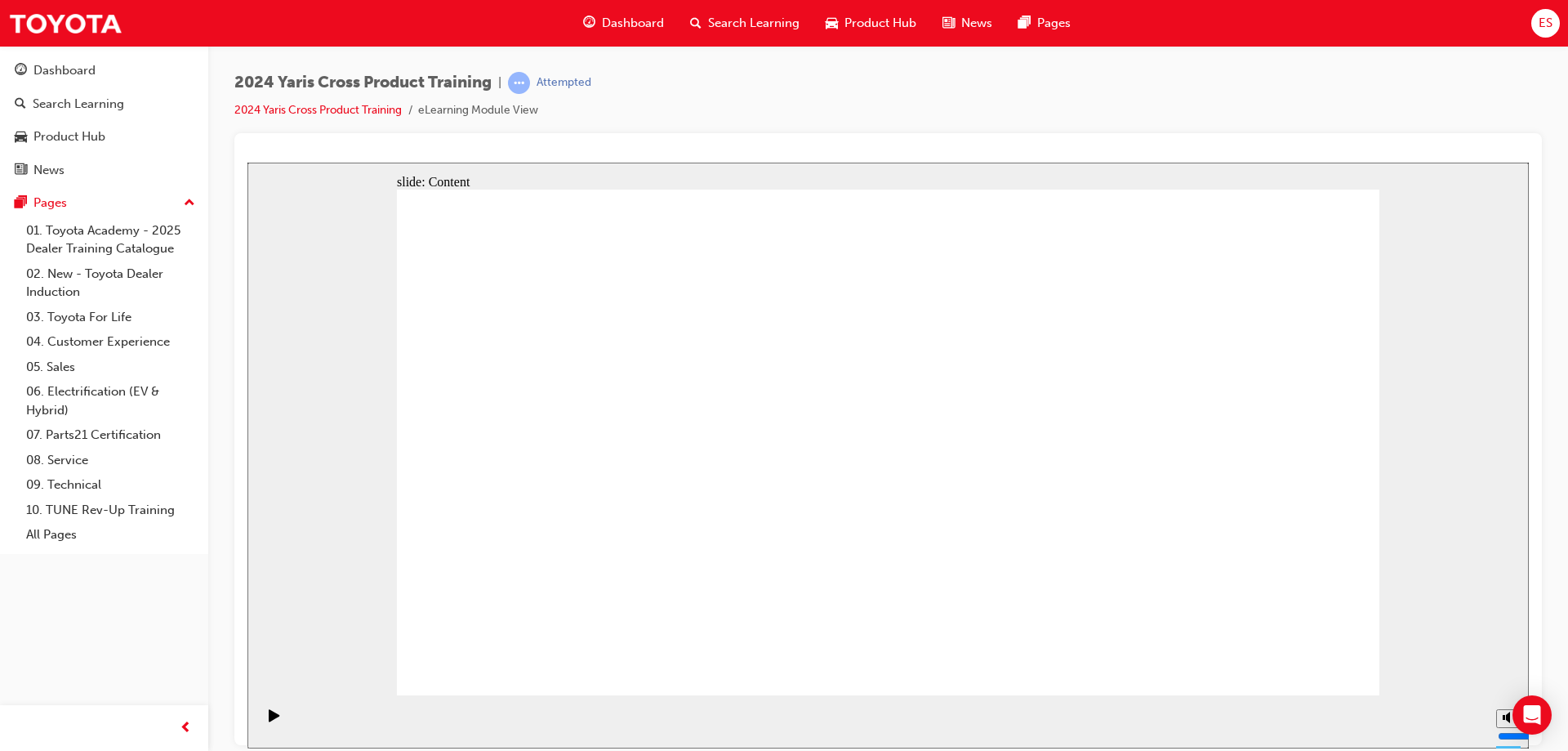 click 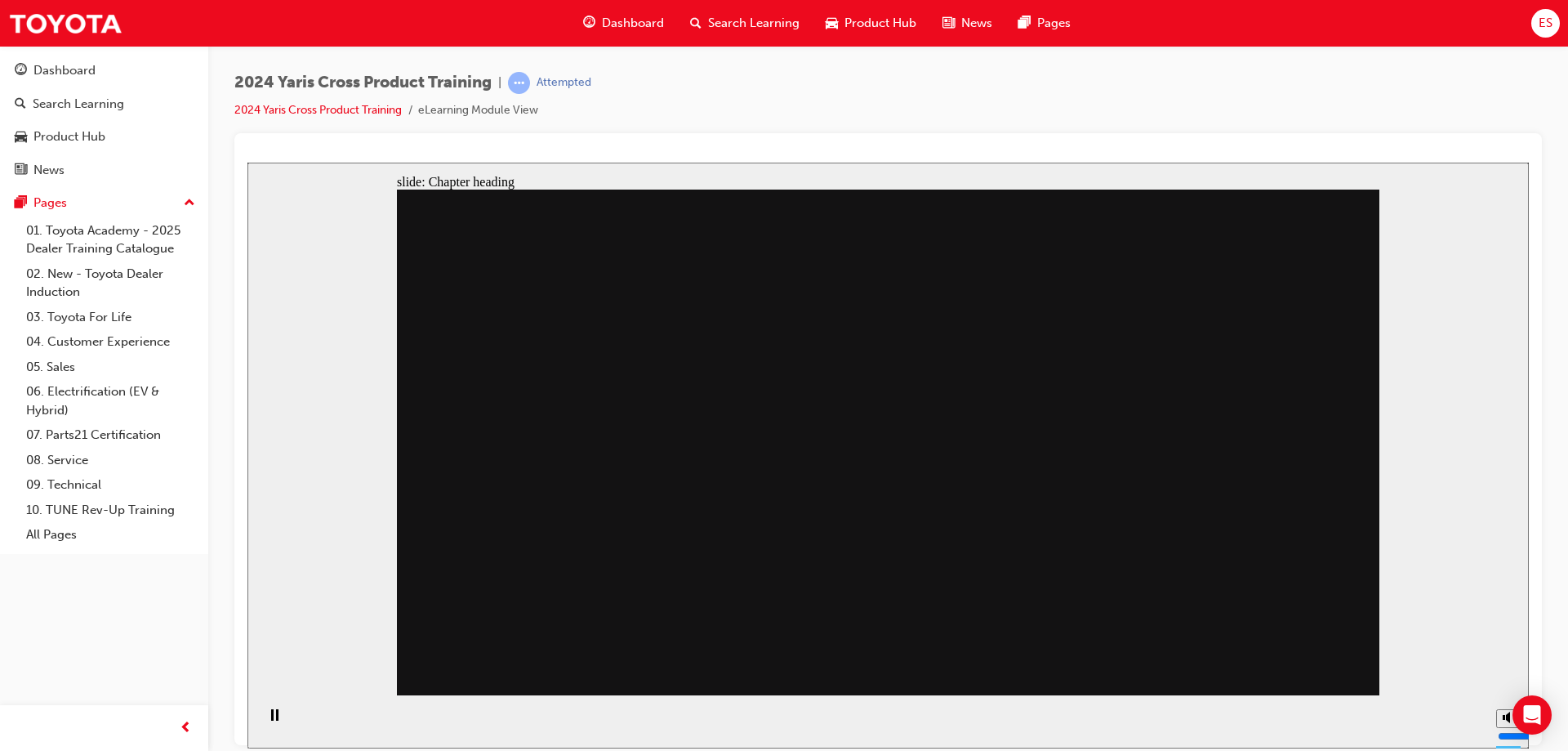 click 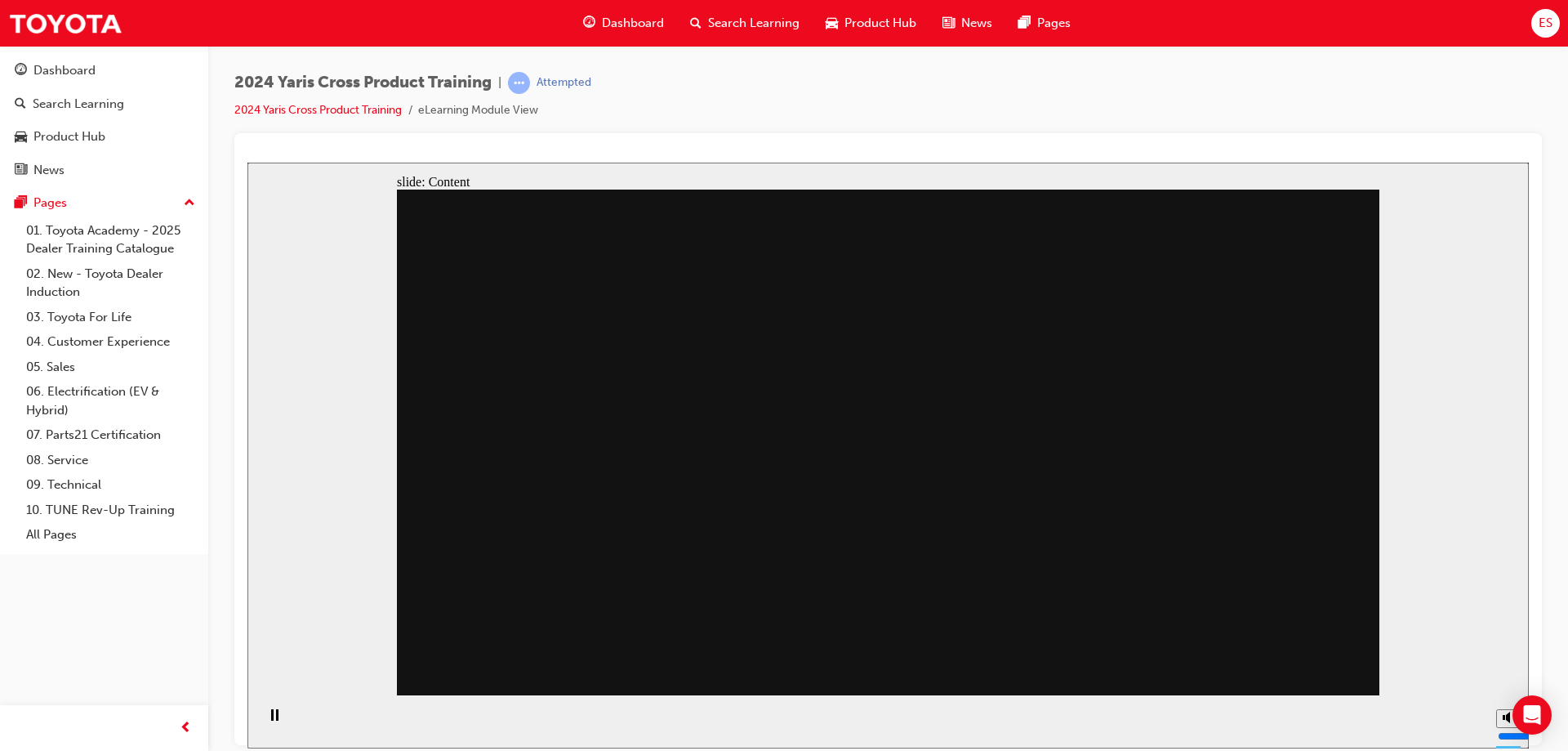 click 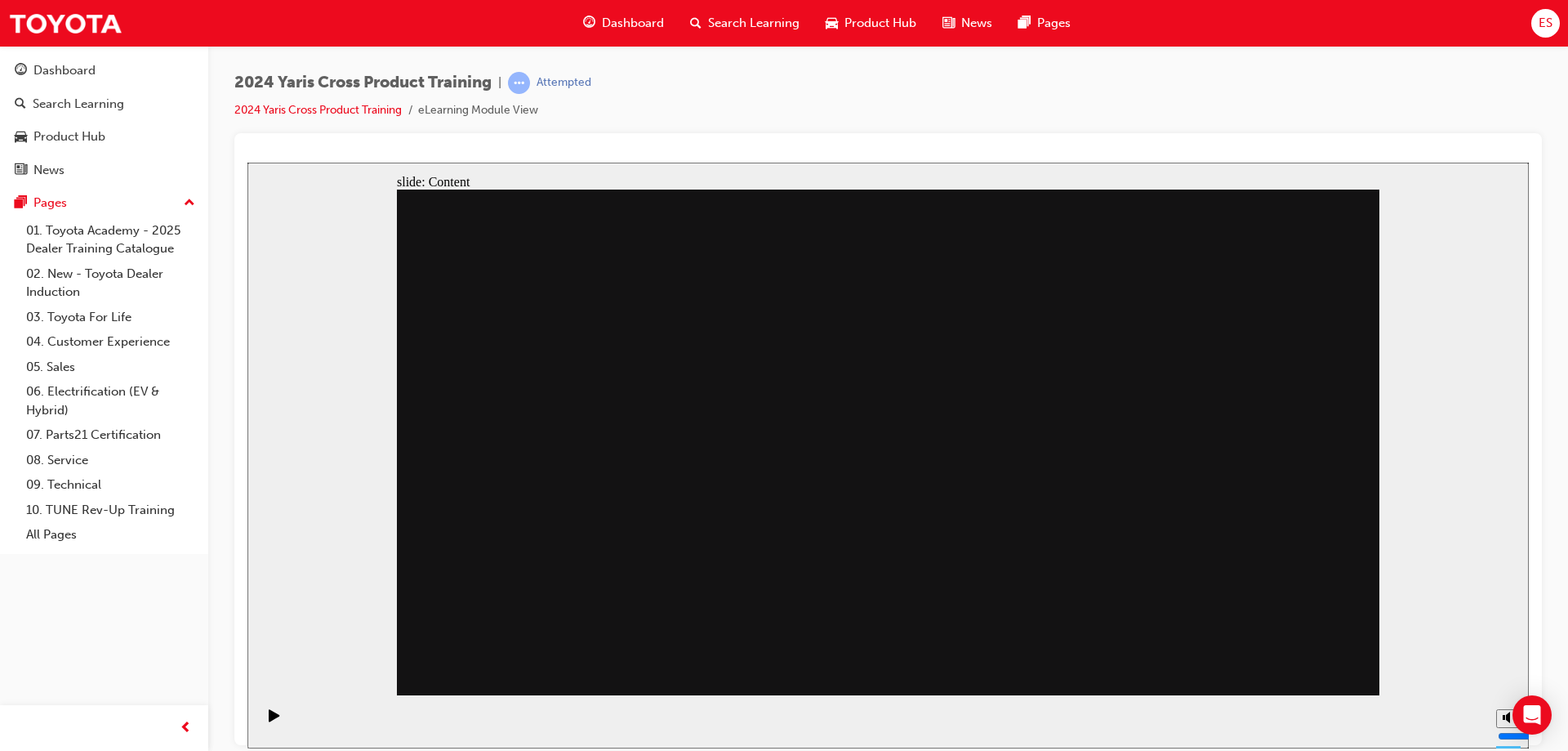 click 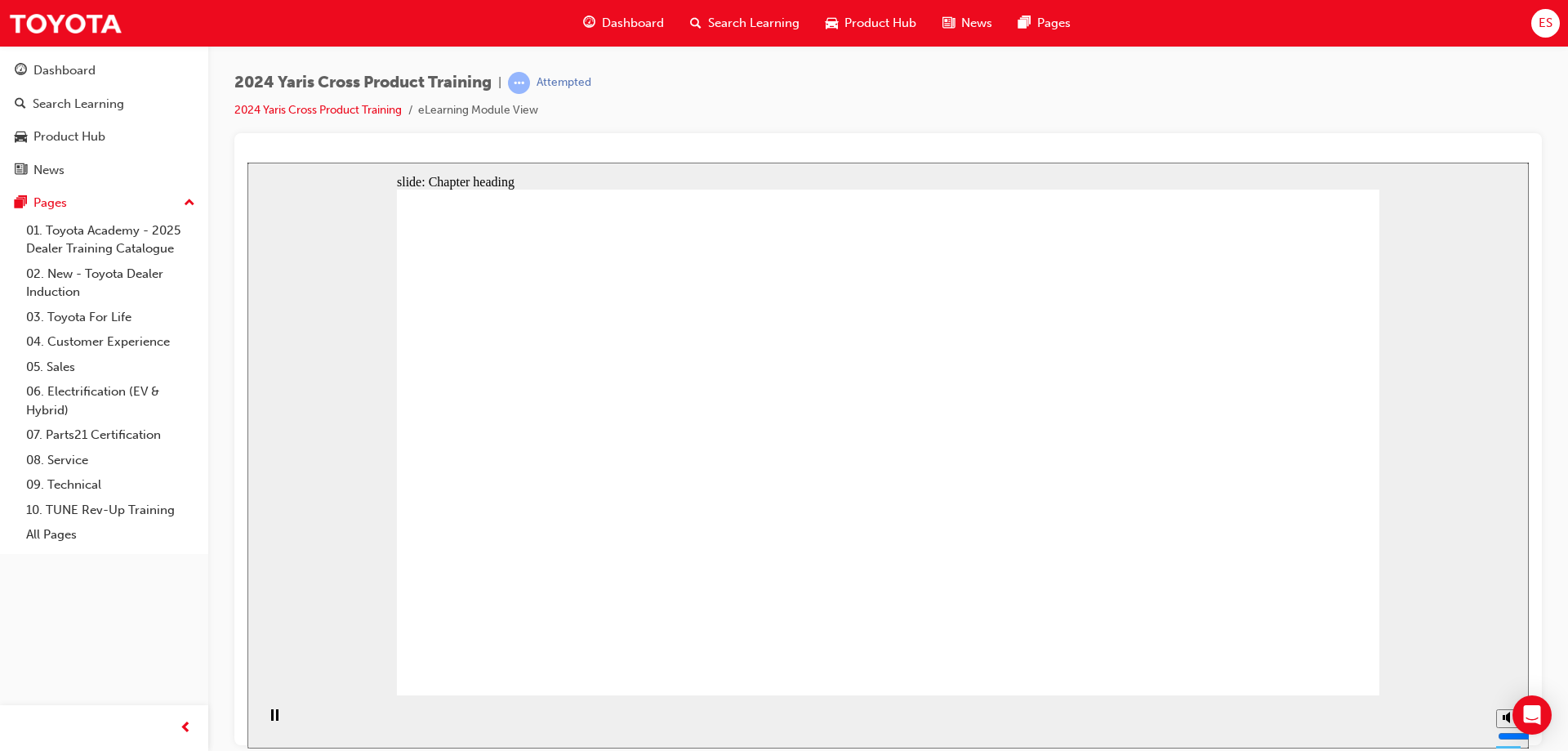 click 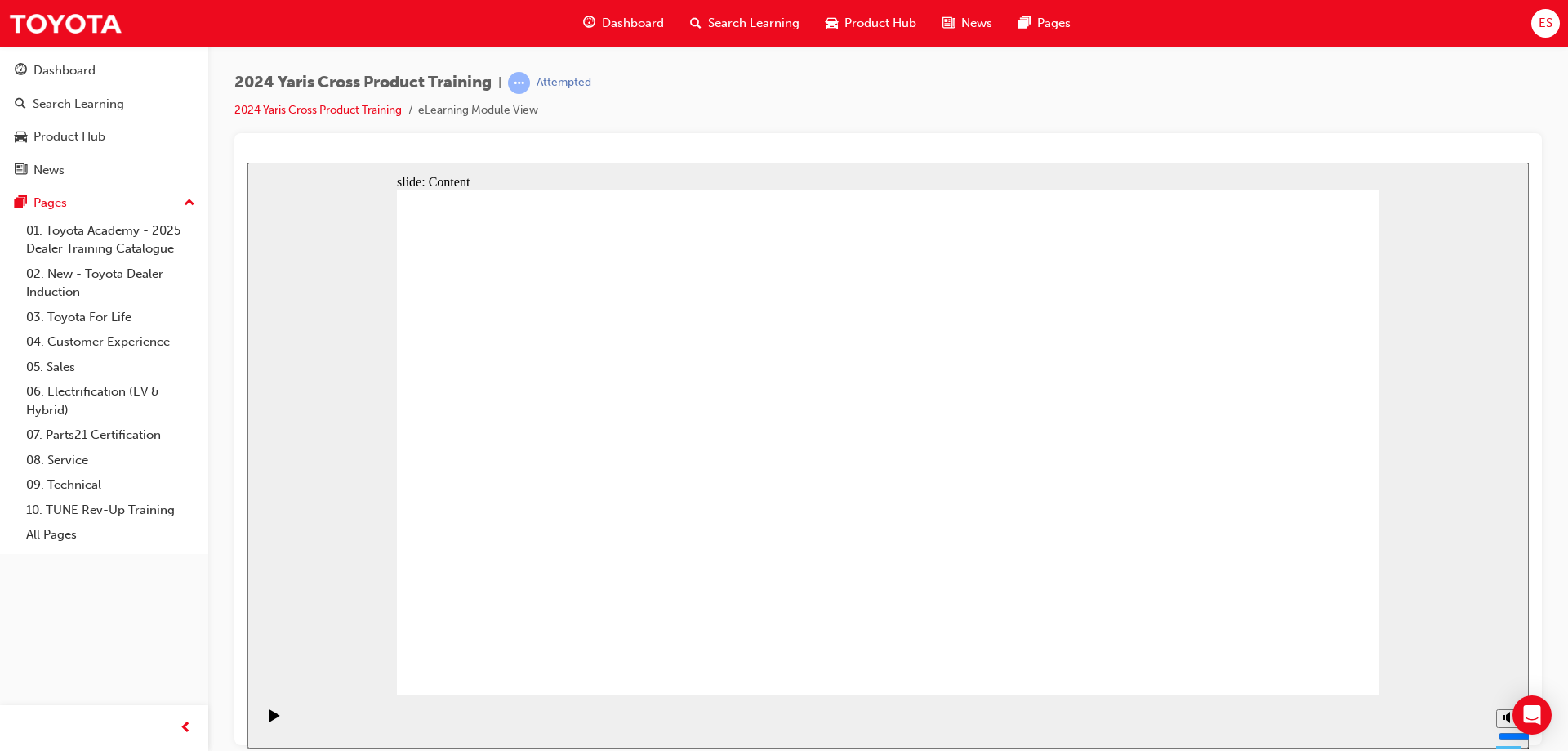 click 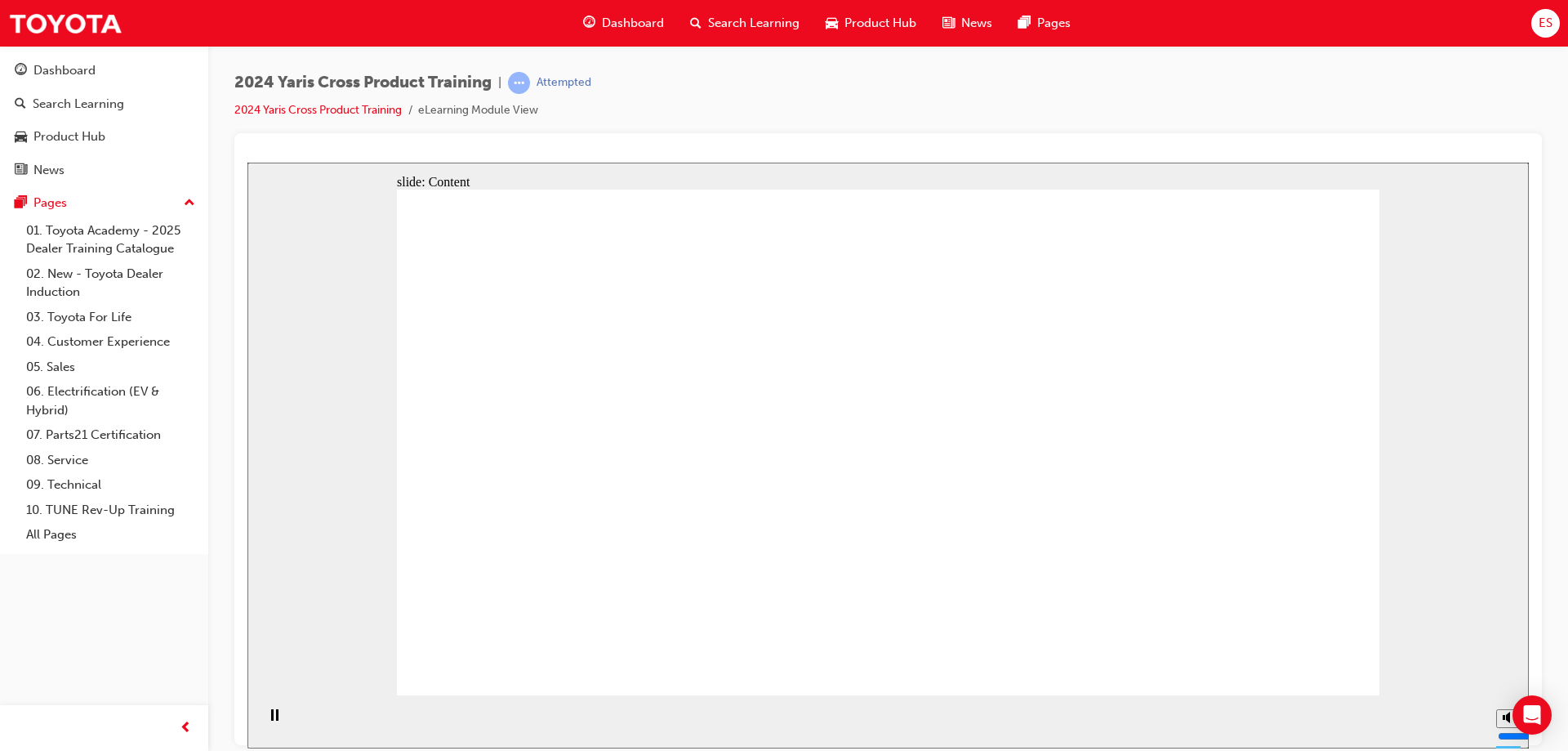click 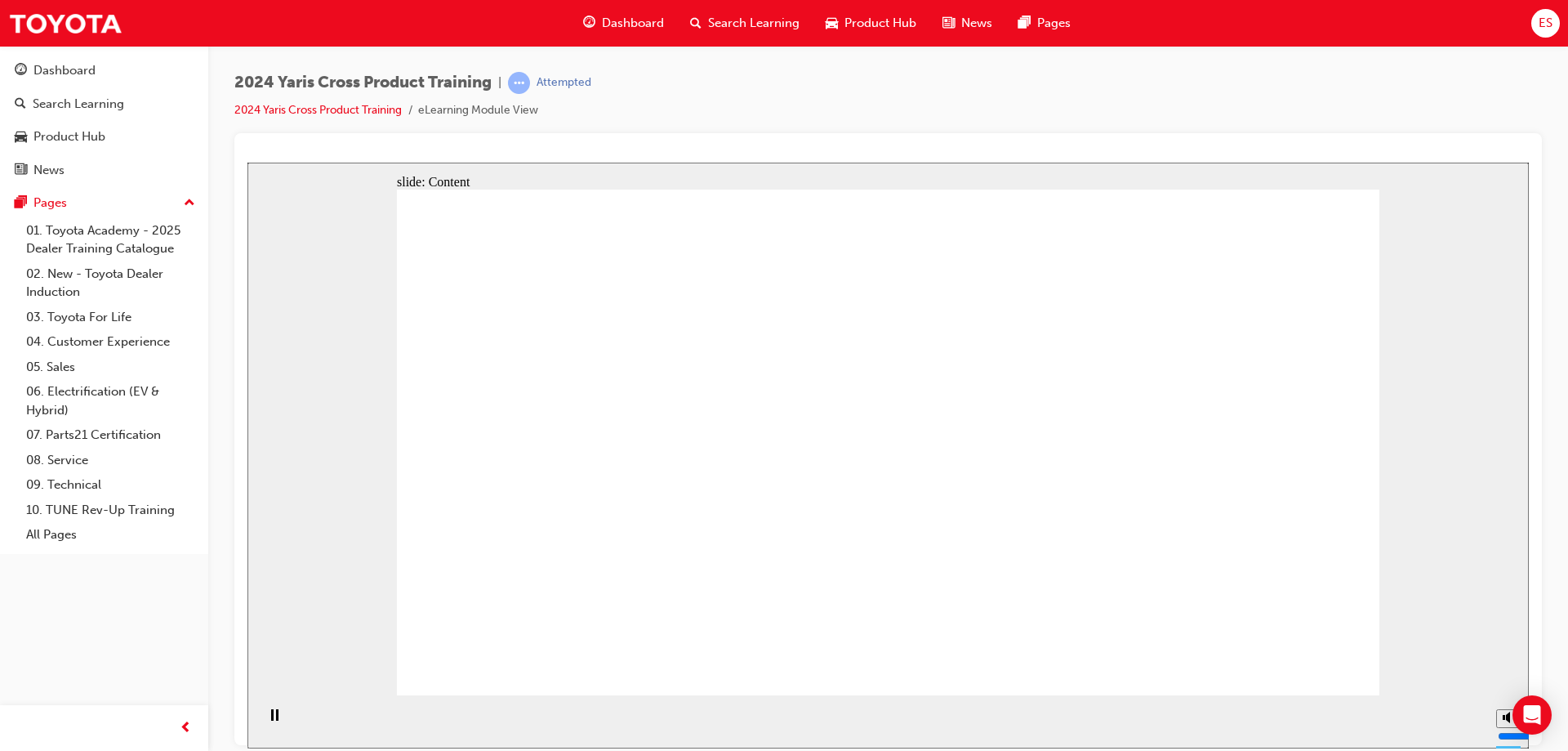 click 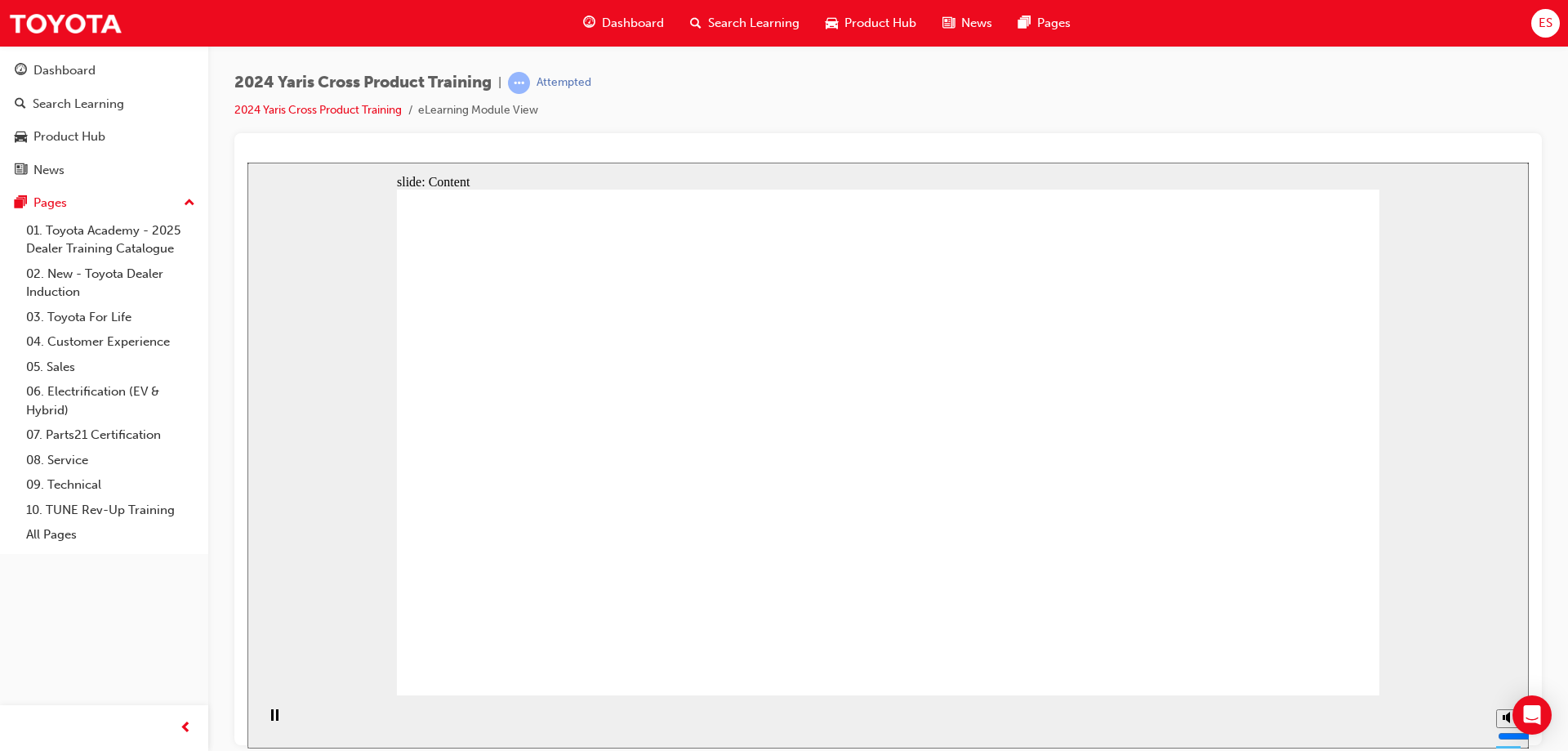 click 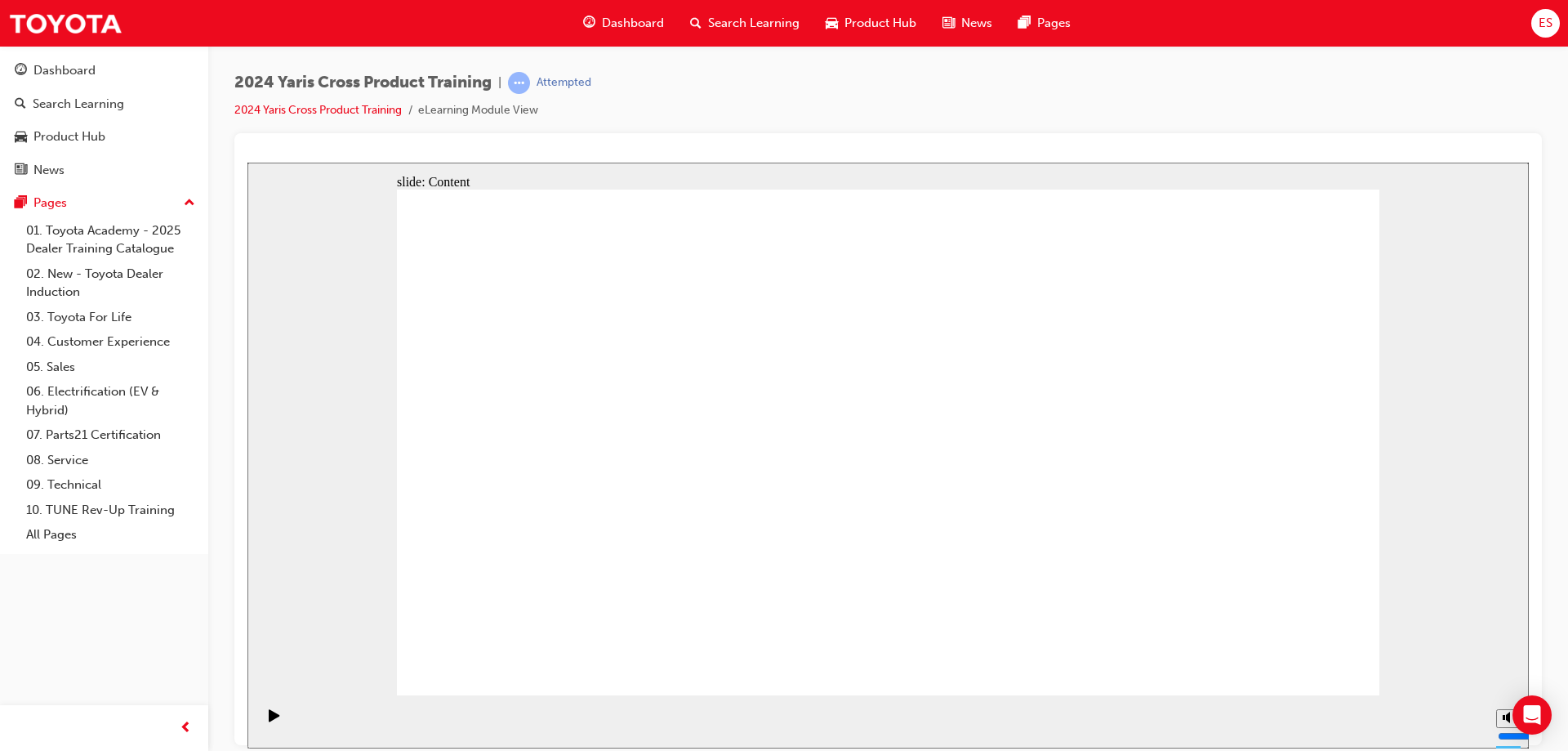 click 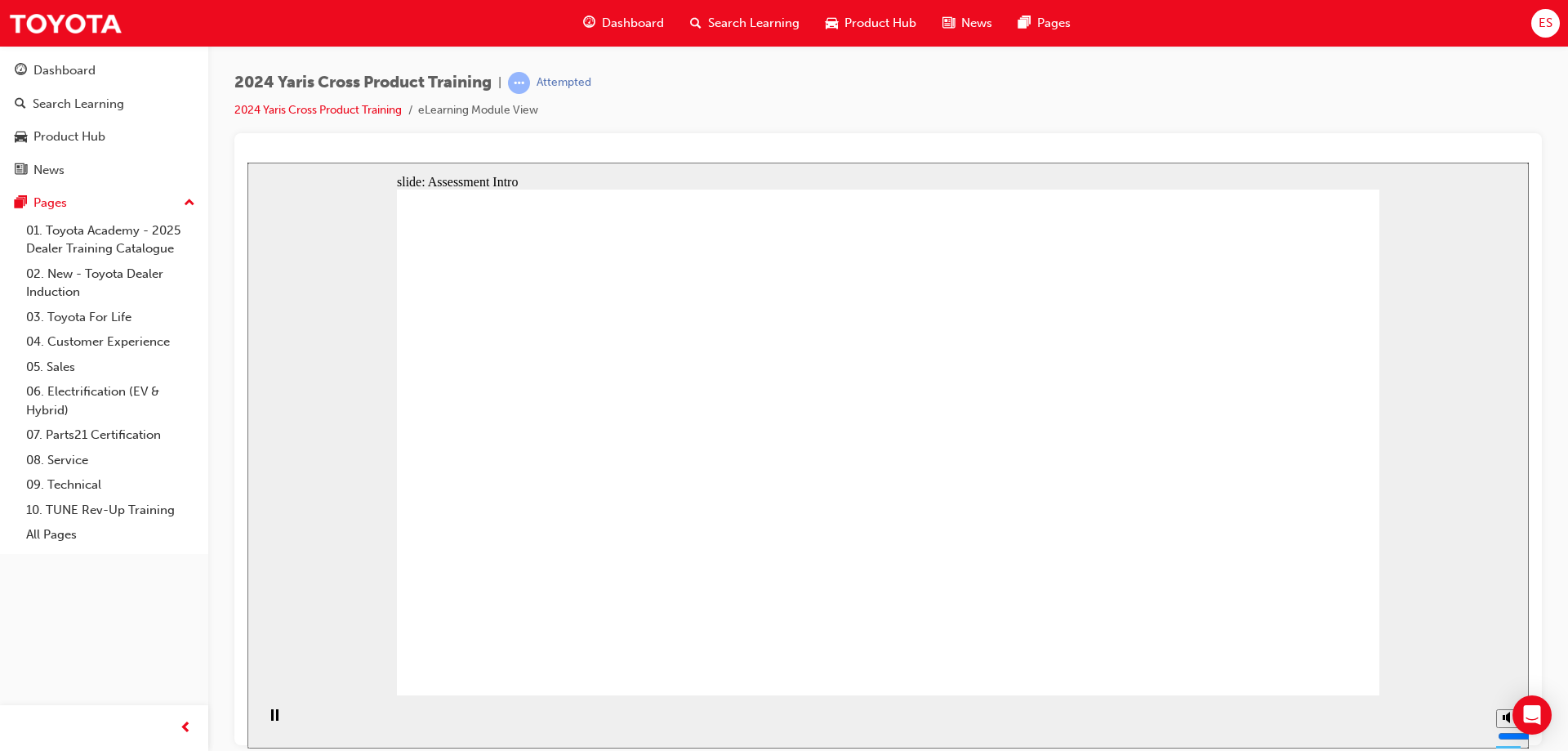 click 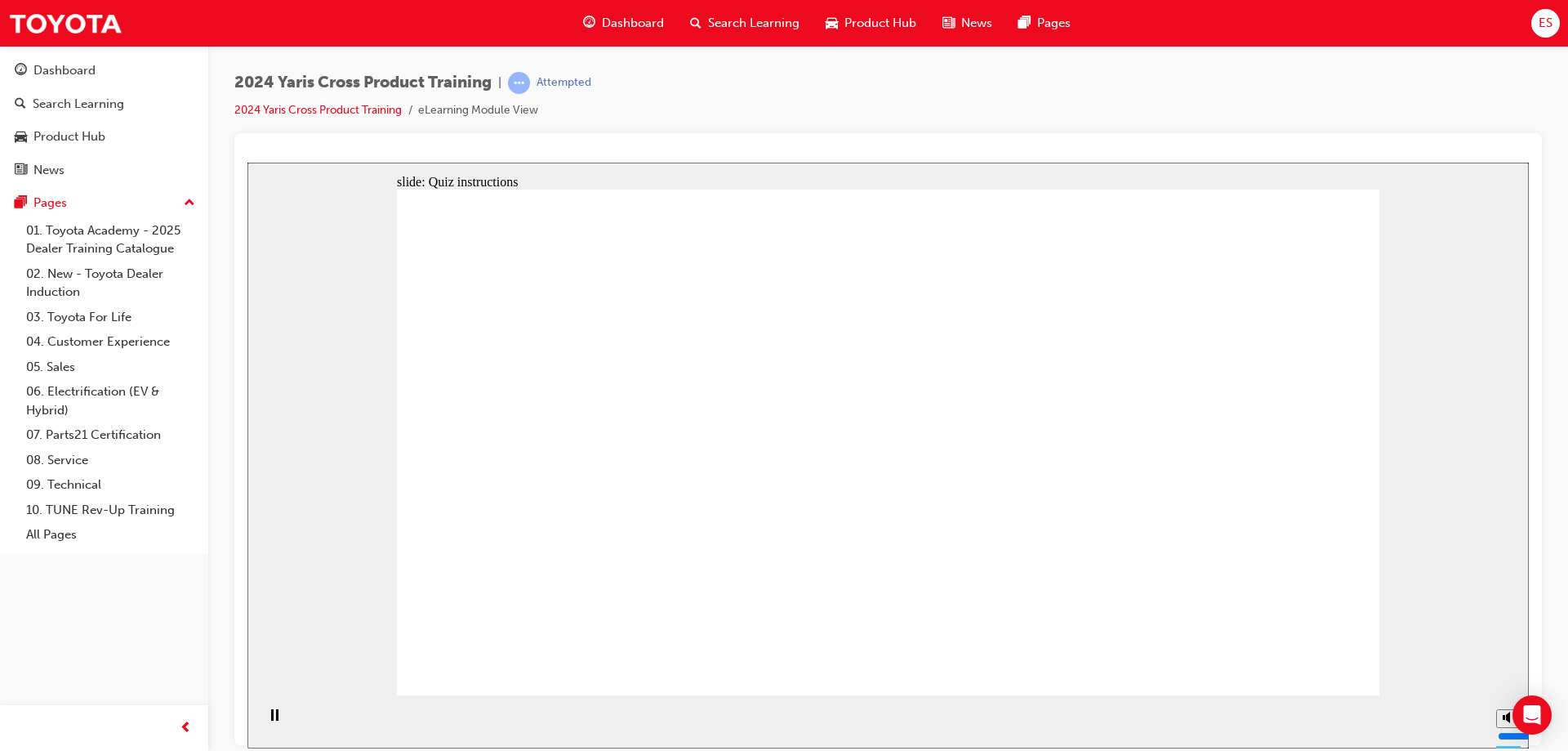 click 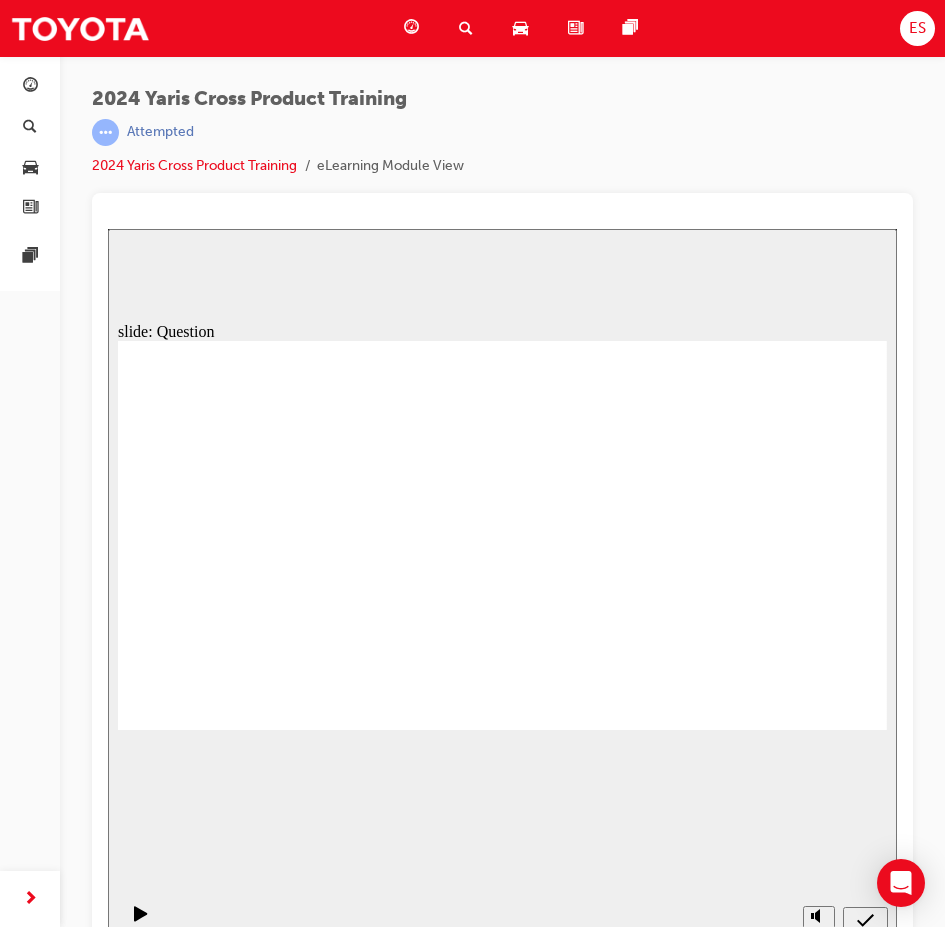 click 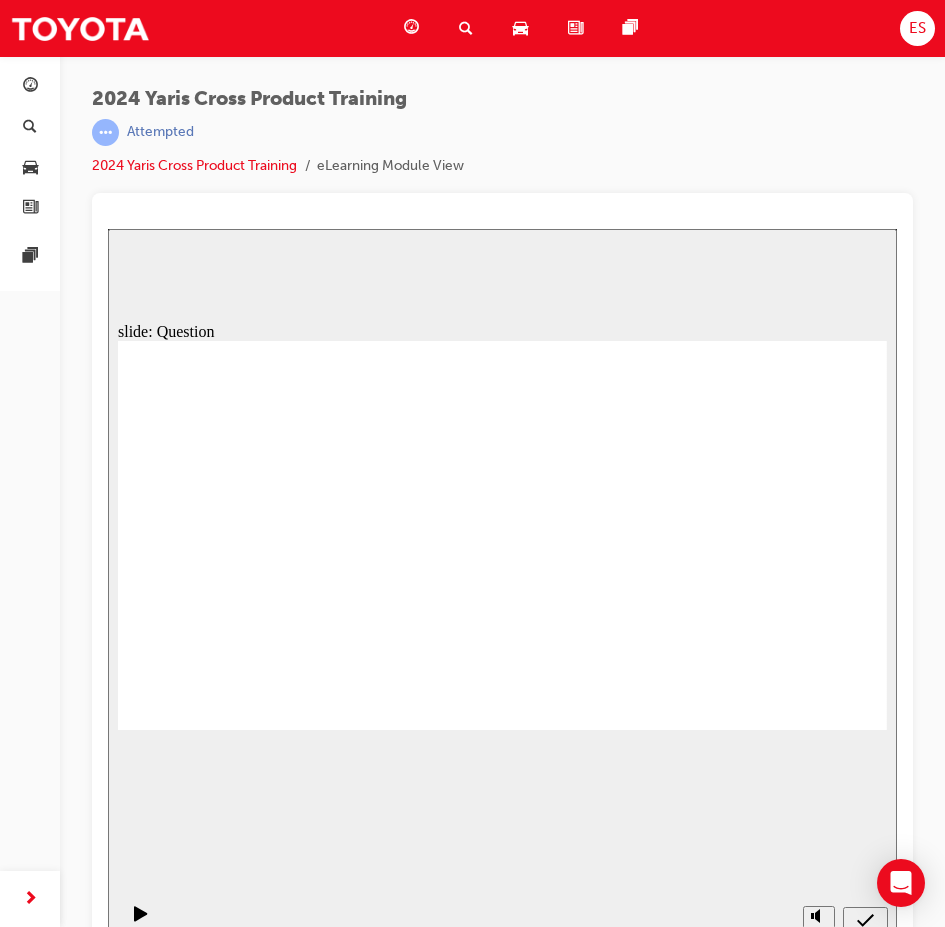 click 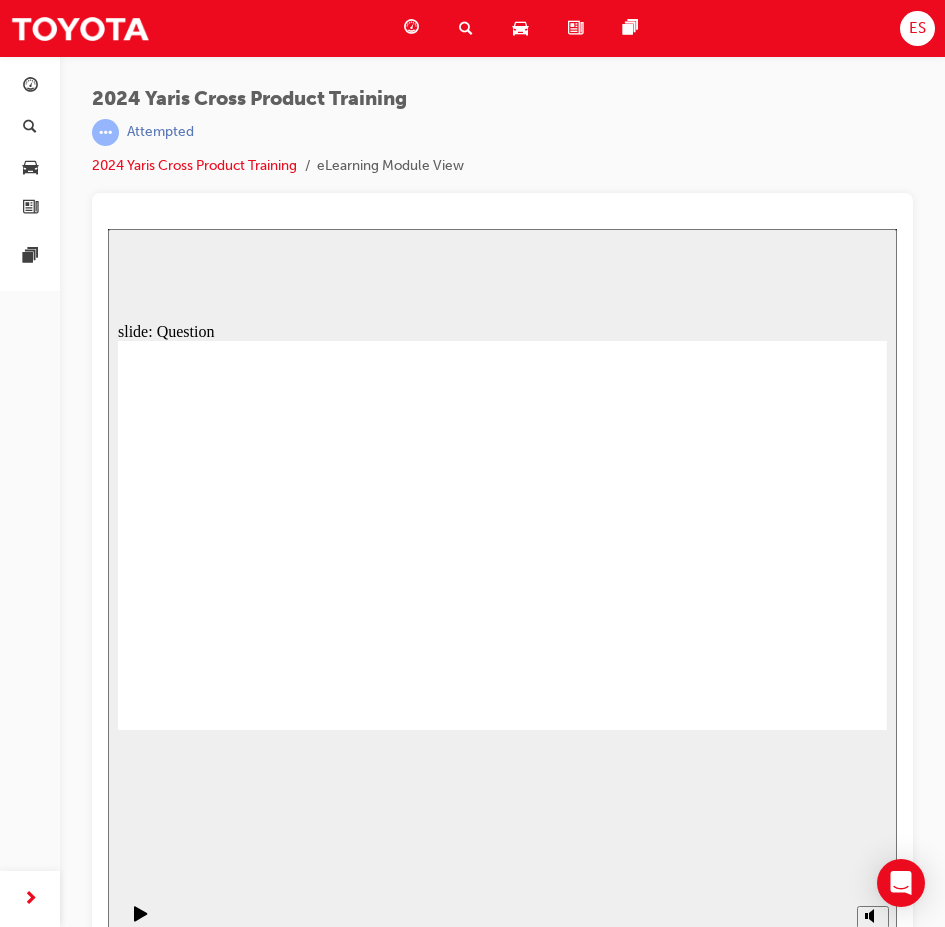 click 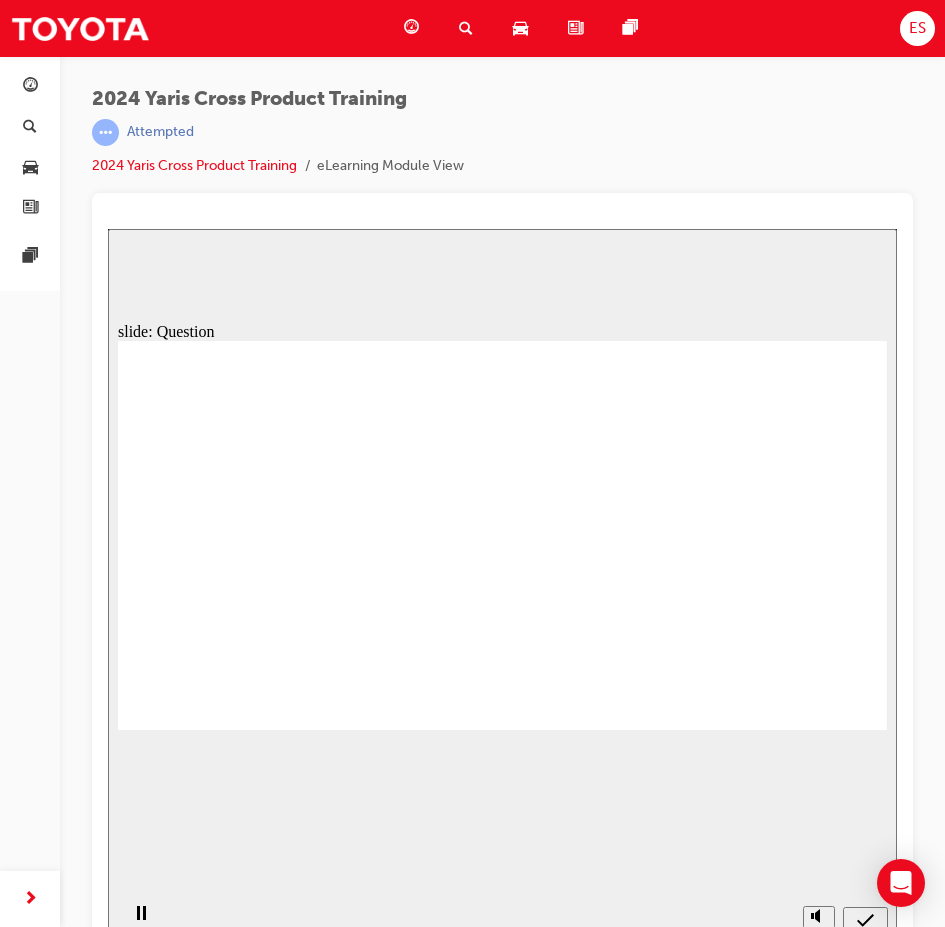 click 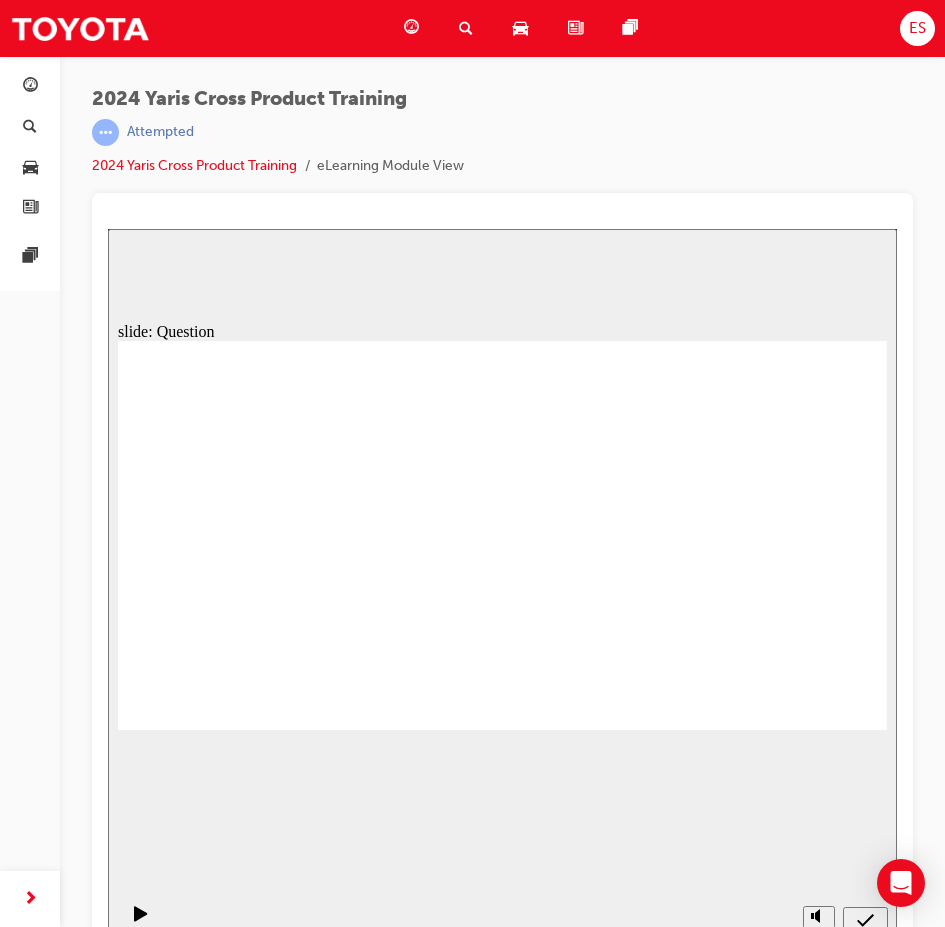 click 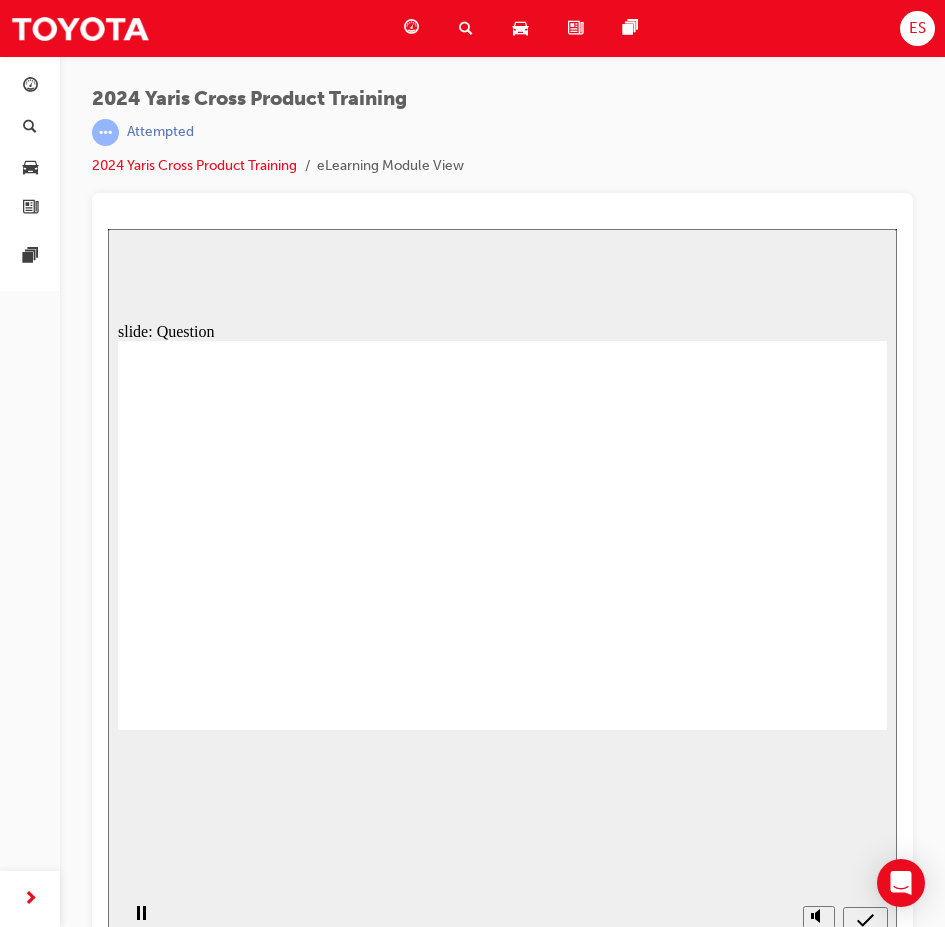 drag, startPoint x: 227, startPoint y: 491, endPoint x: 243, endPoint y: 482, distance: 18.35756 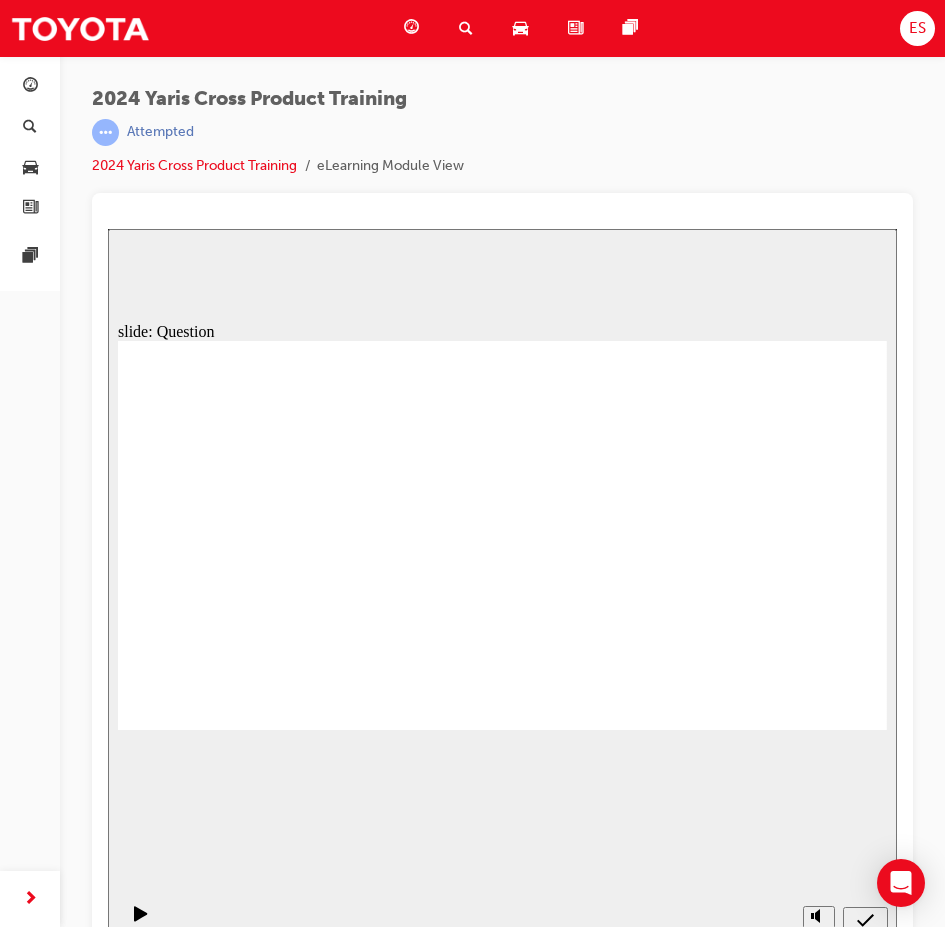 drag, startPoint x: 242, startPoint y: 476, endPoint x: 528, endPoint y: 606, distance: 314.1592 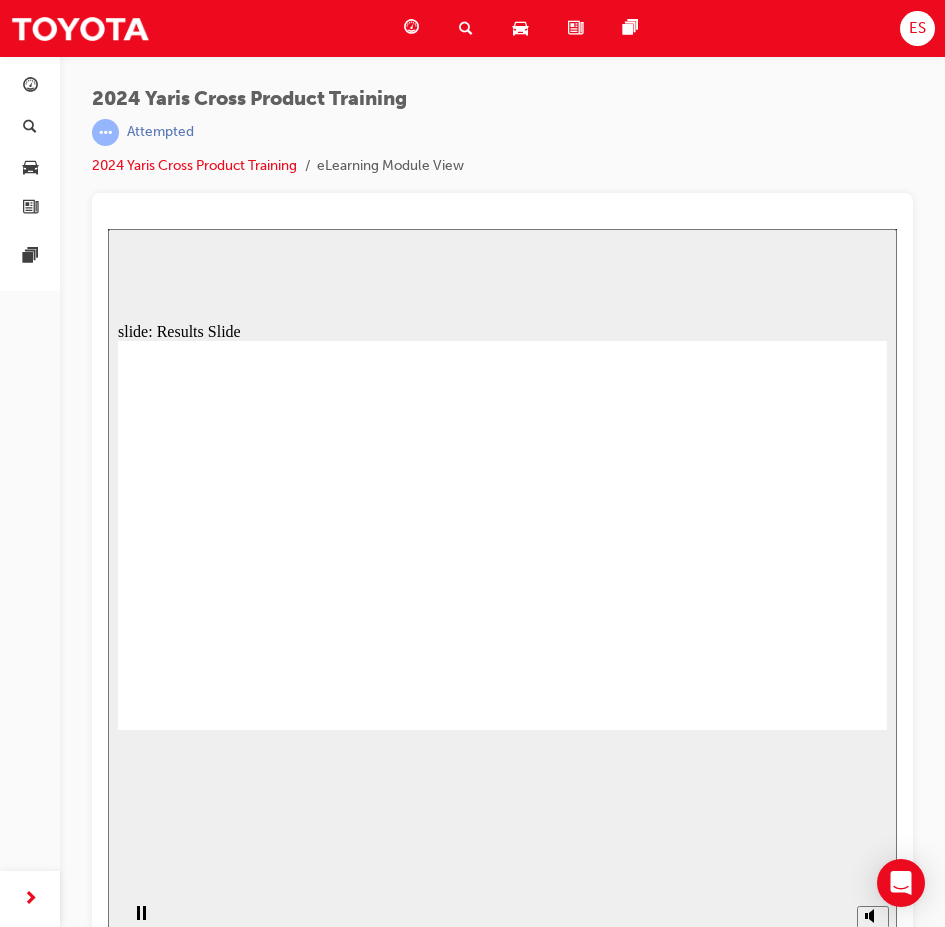 click 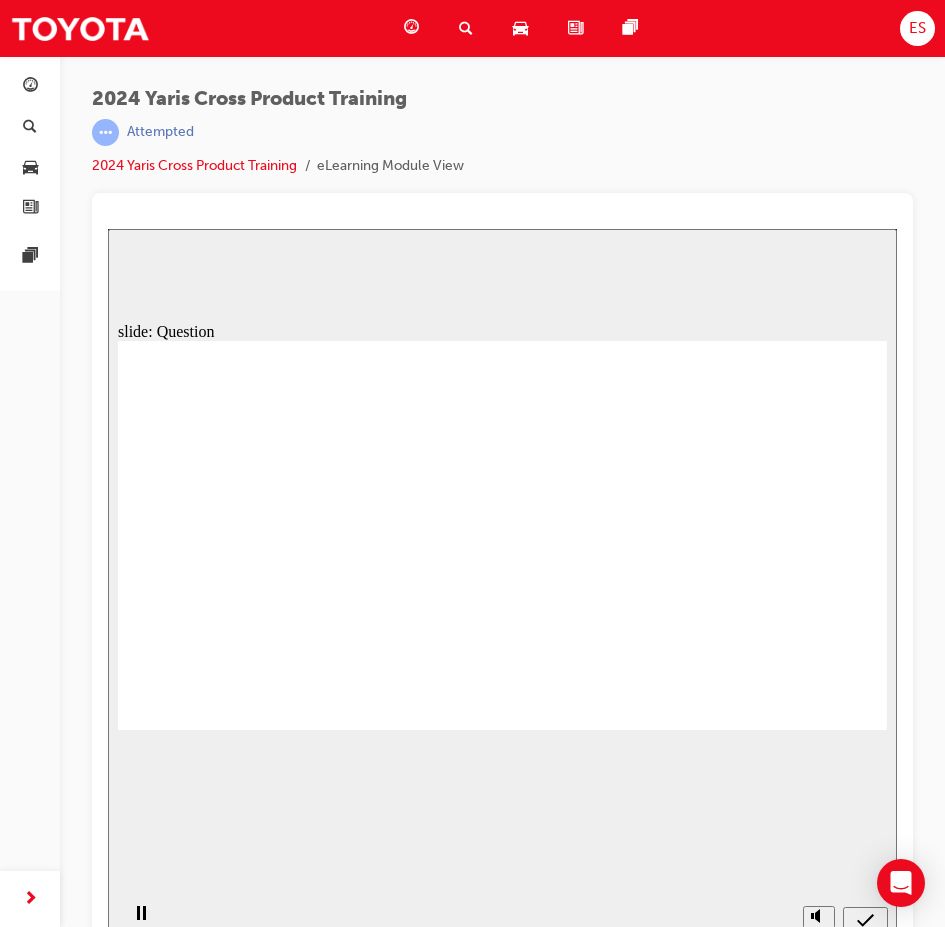 click 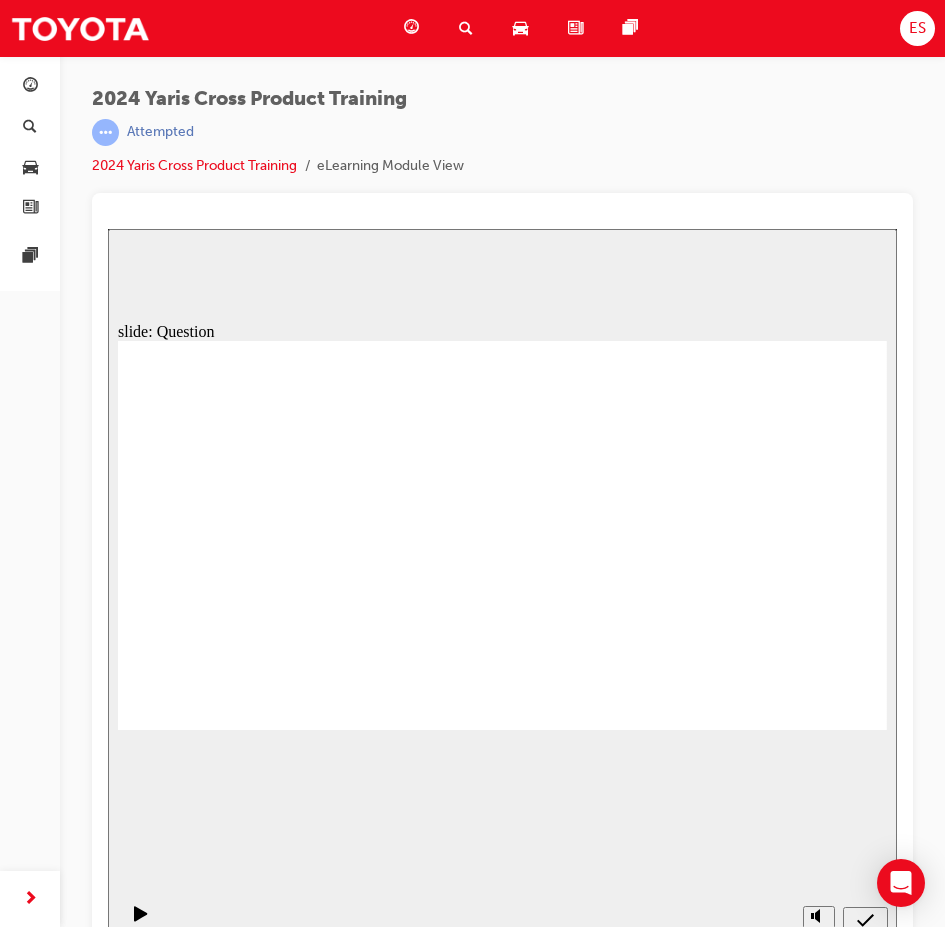 click 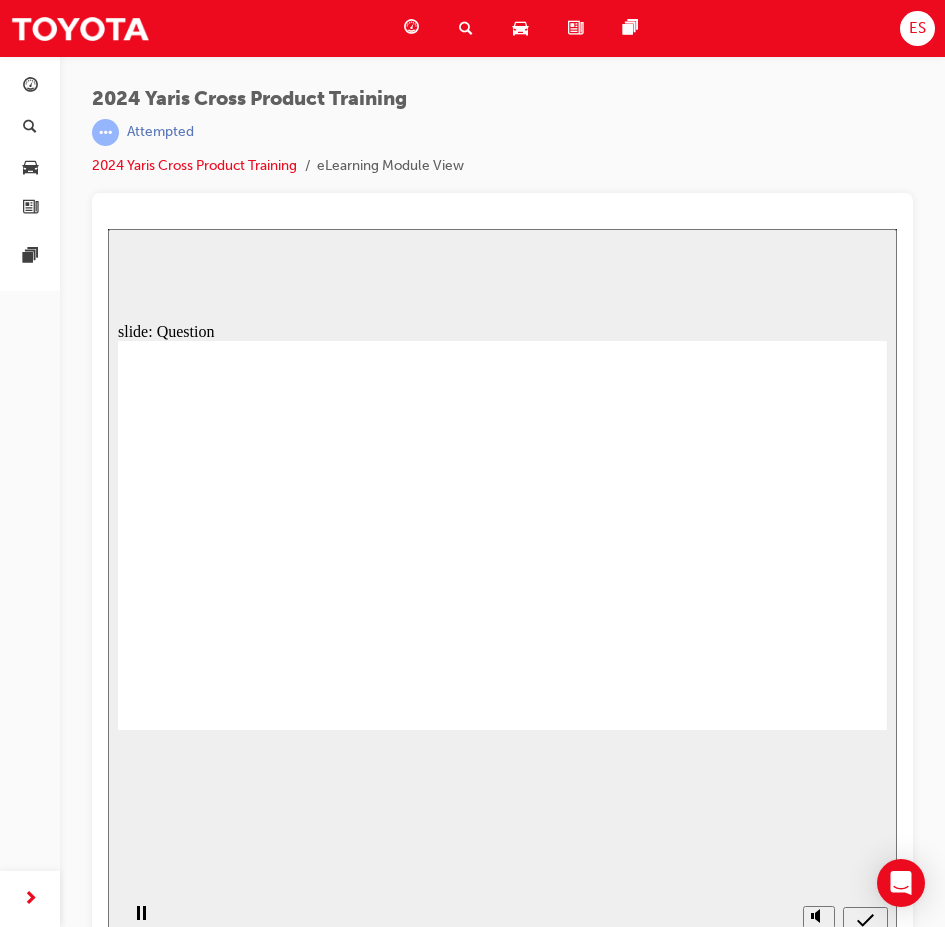 scroll, scrollTop: 27, scrollLeft: 0, axis: vertical 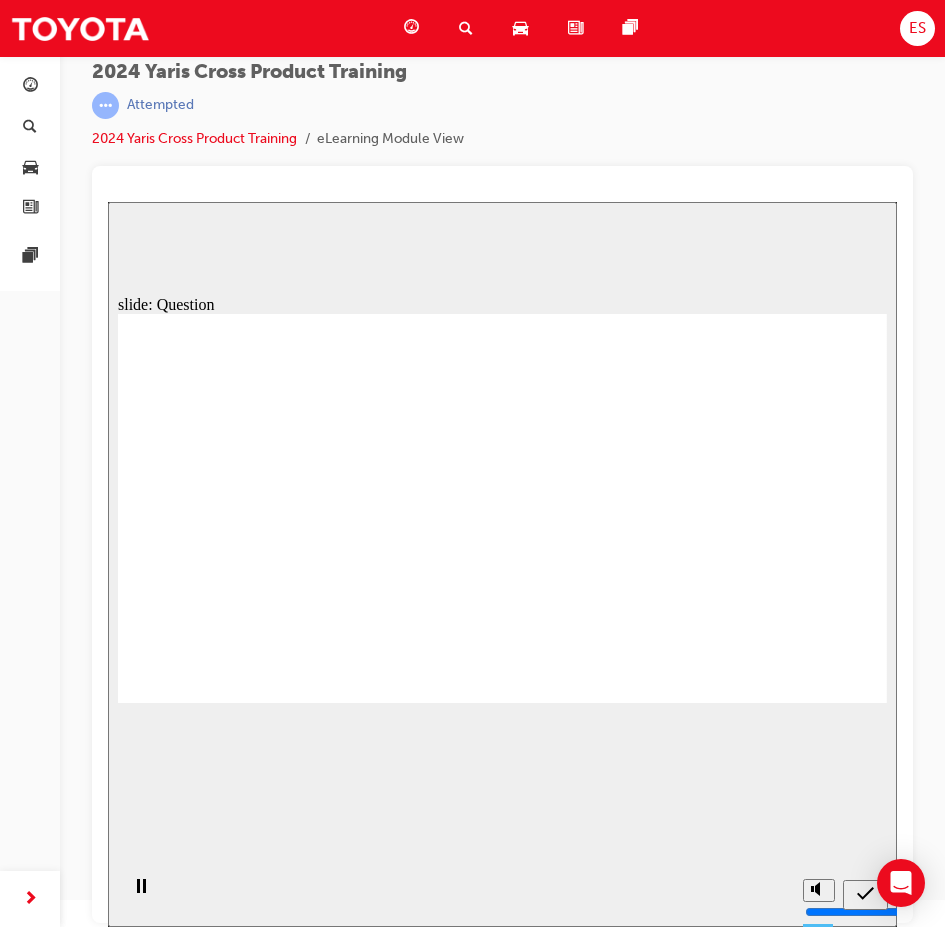 click 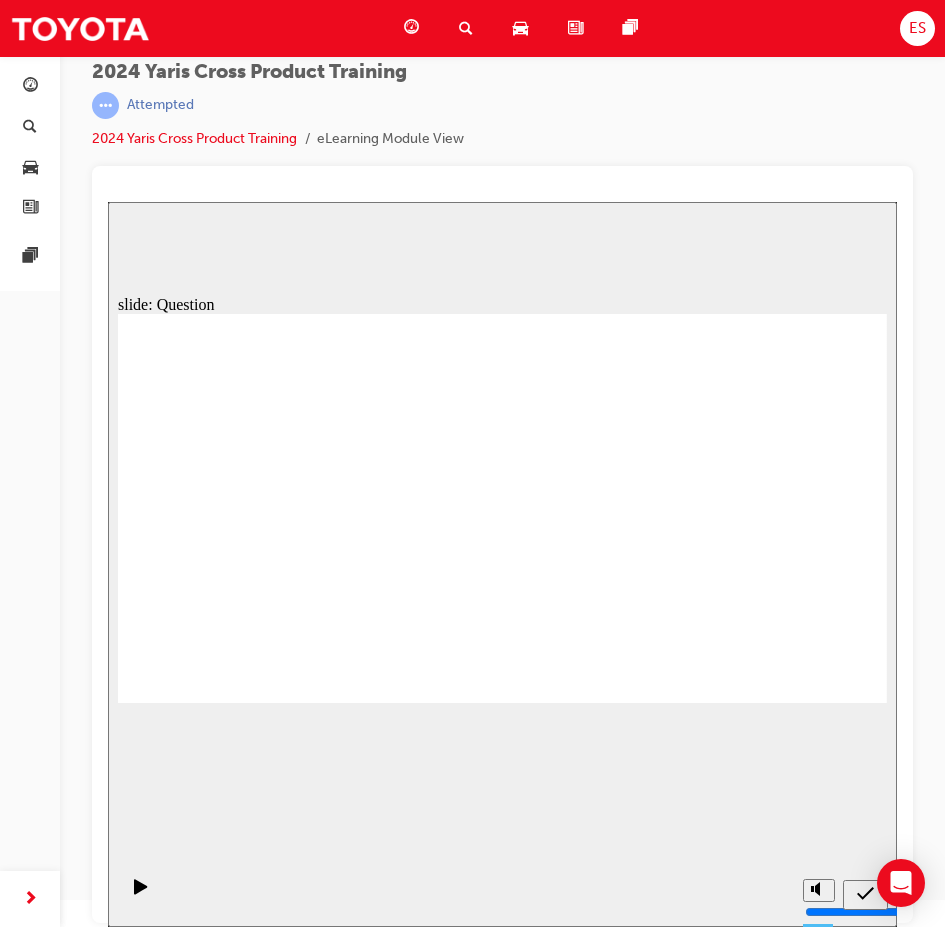 click 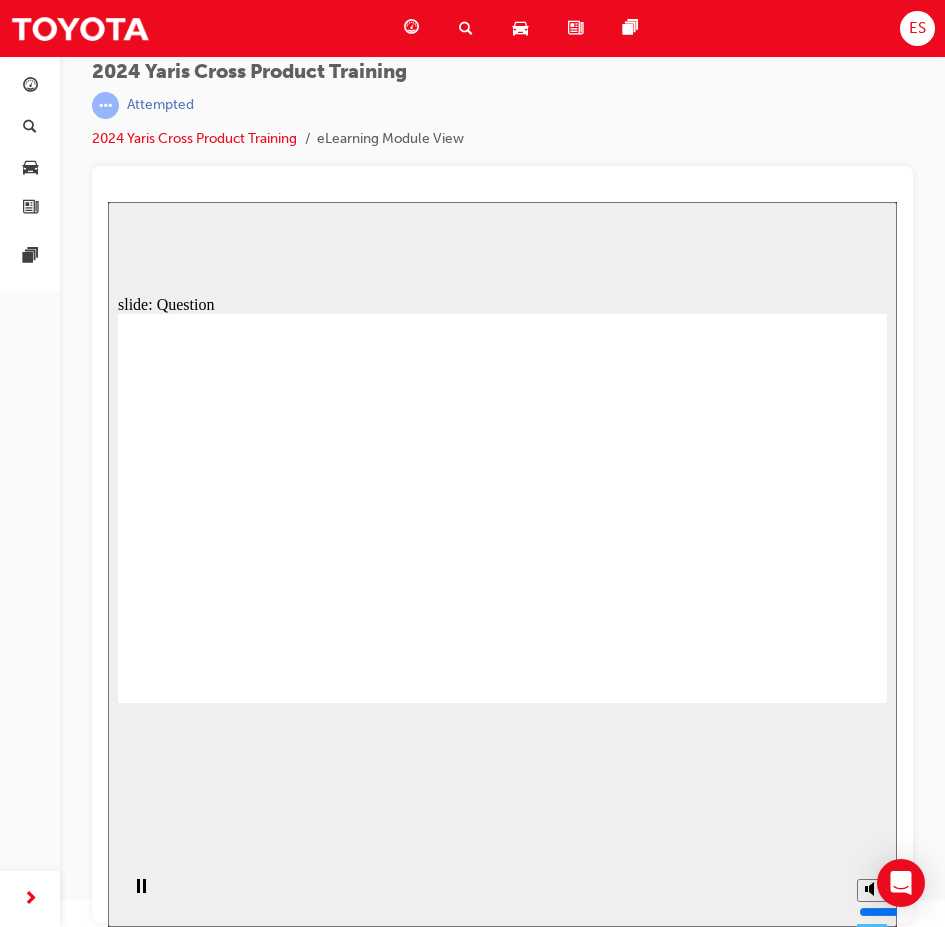 click 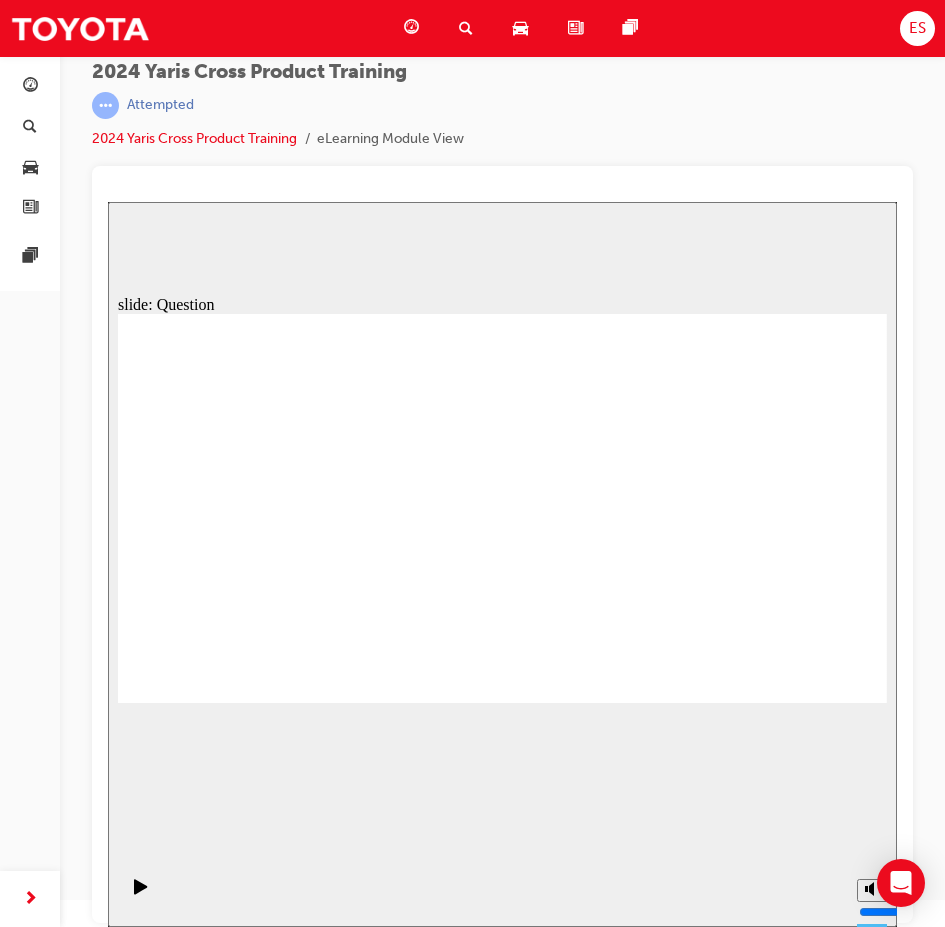 click 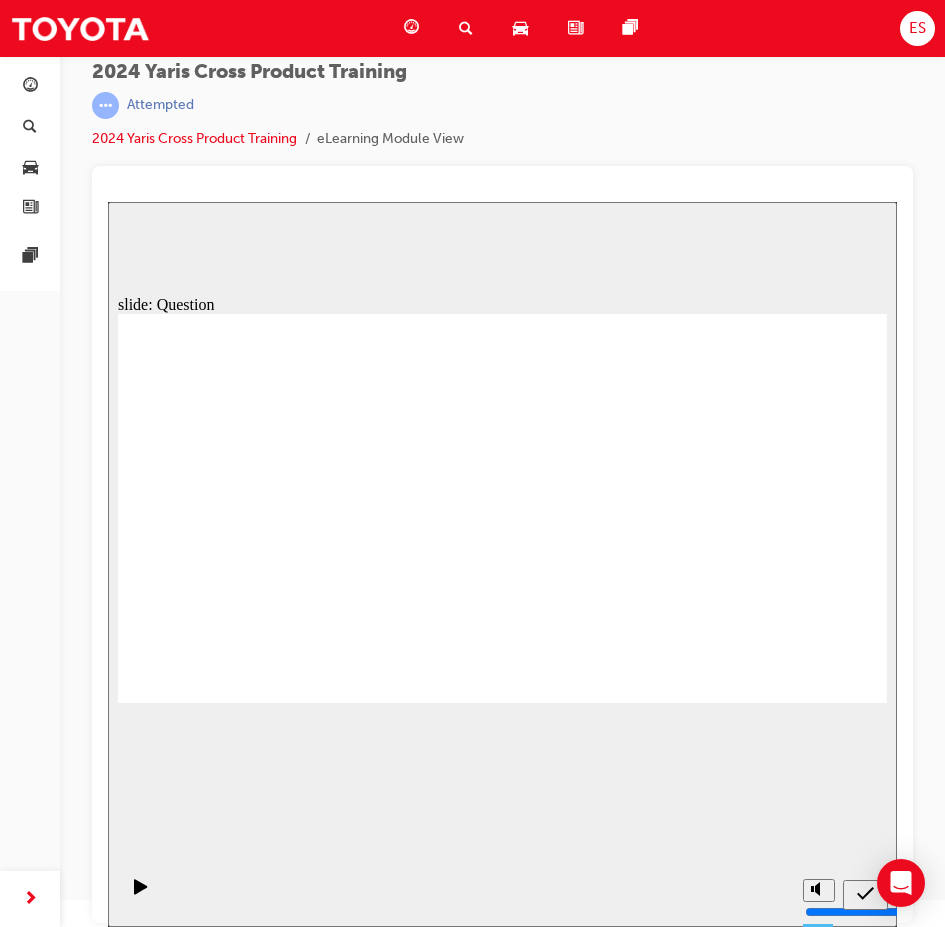 click 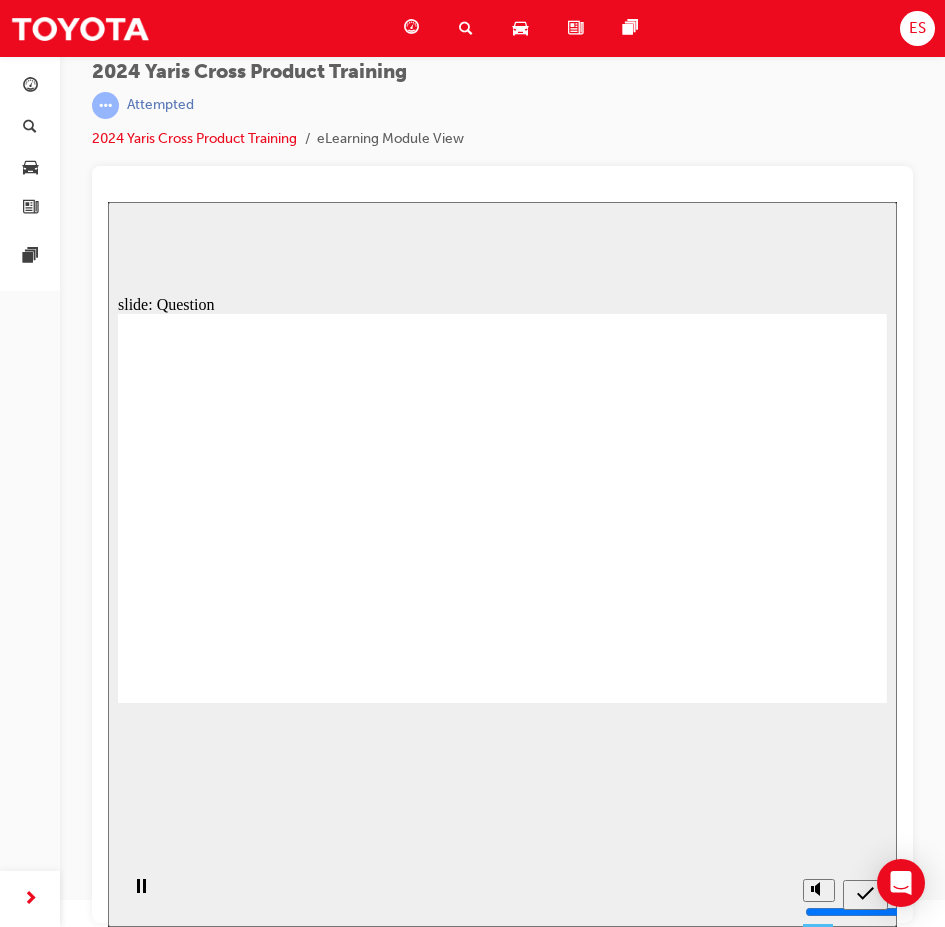 drag, startPoint x: 544, startPoint y: 489, endPoint x: 264, endPoint y: 637, distance: 316.70807 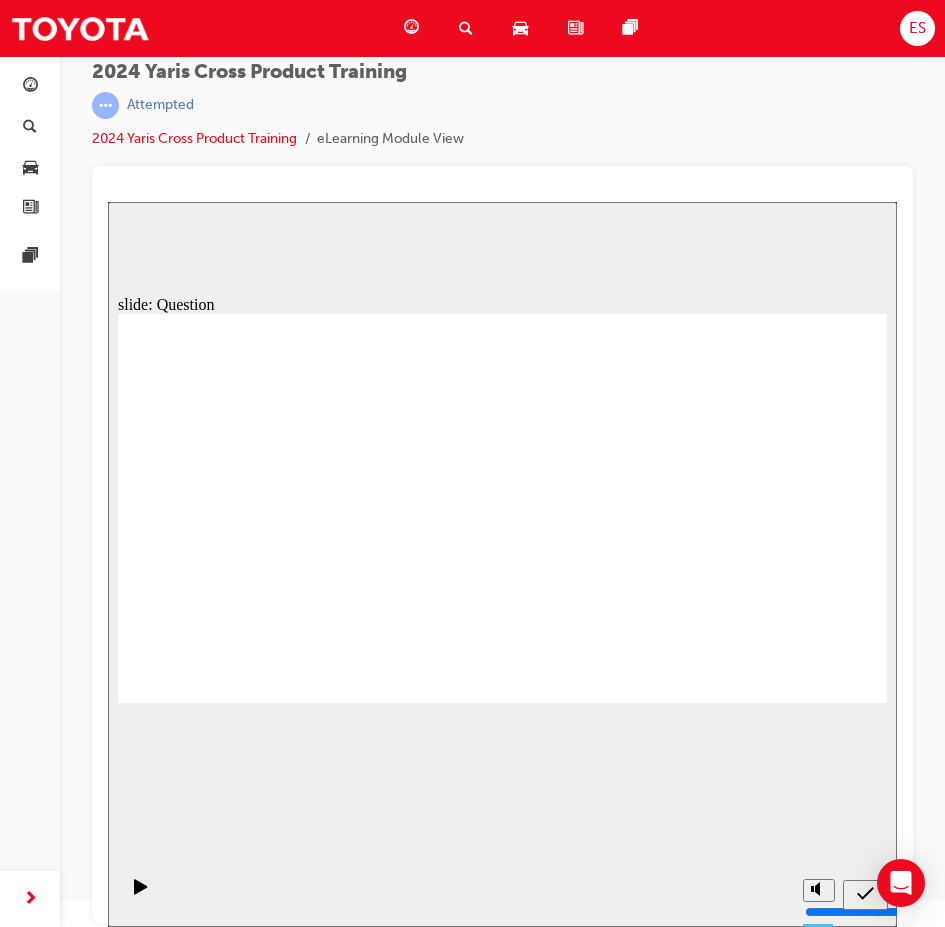 drag, startPoint x: 633, startPoint y: 500, endPoint x: 317, endPoint y: 517, distance: 316.45694 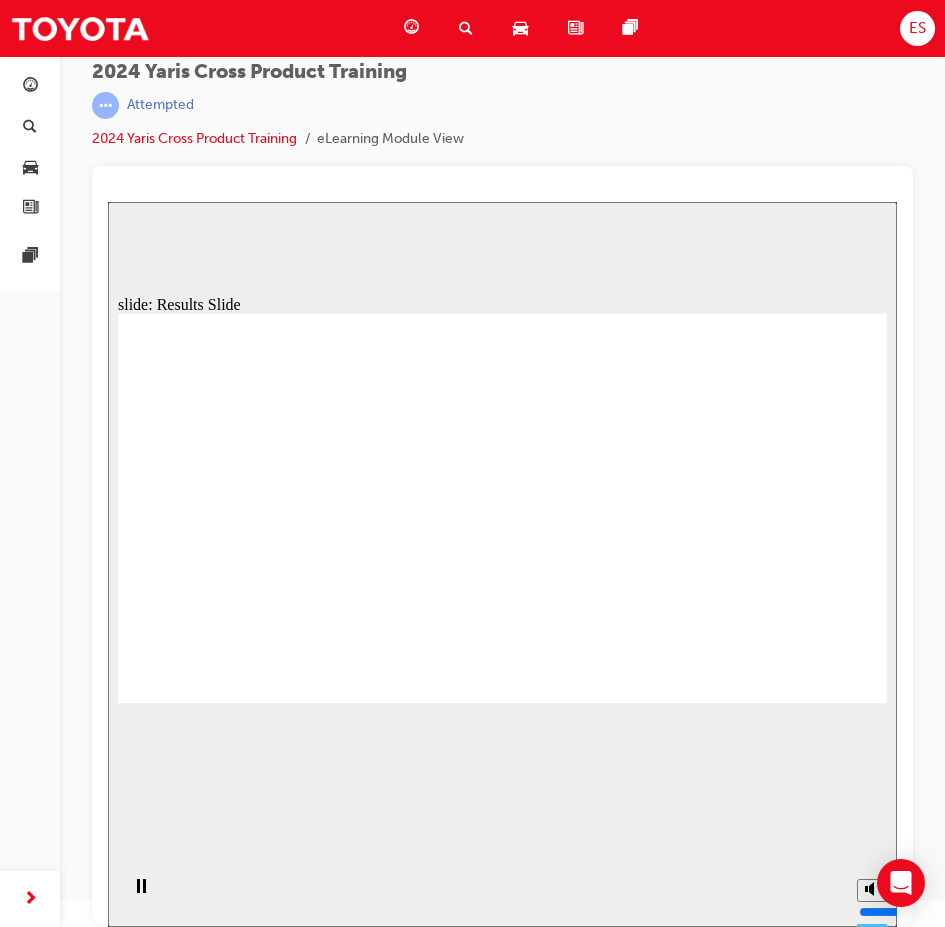 click 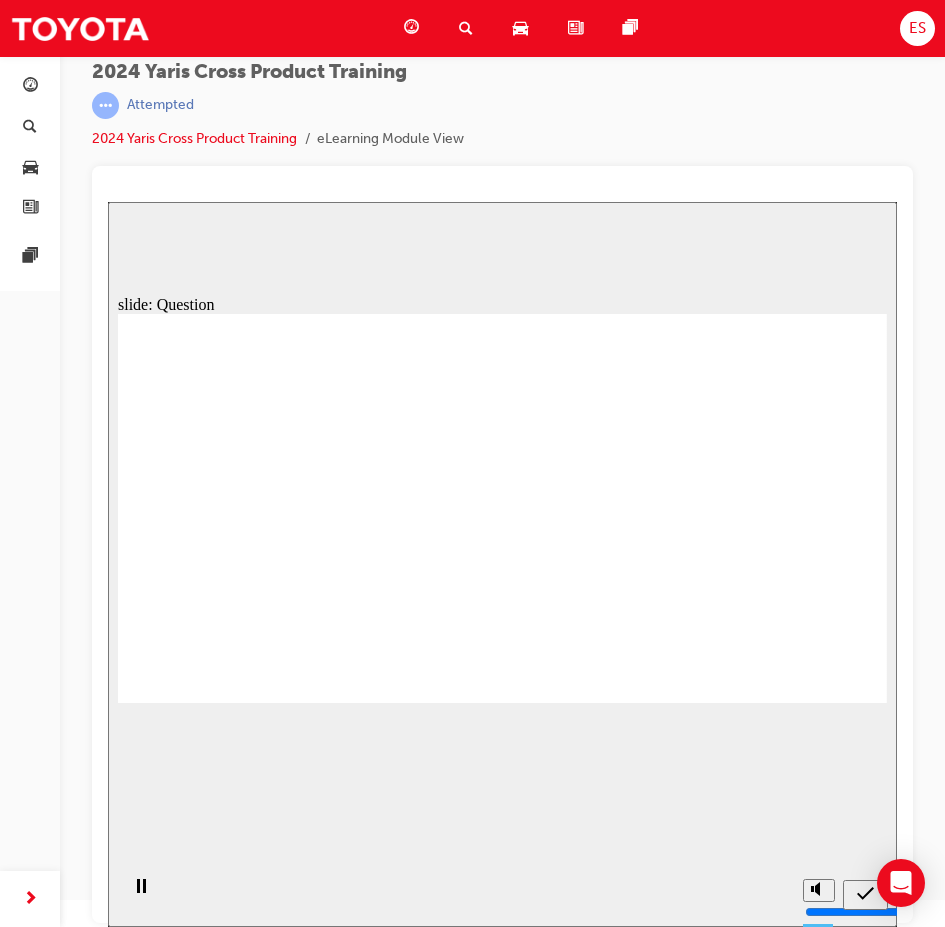click 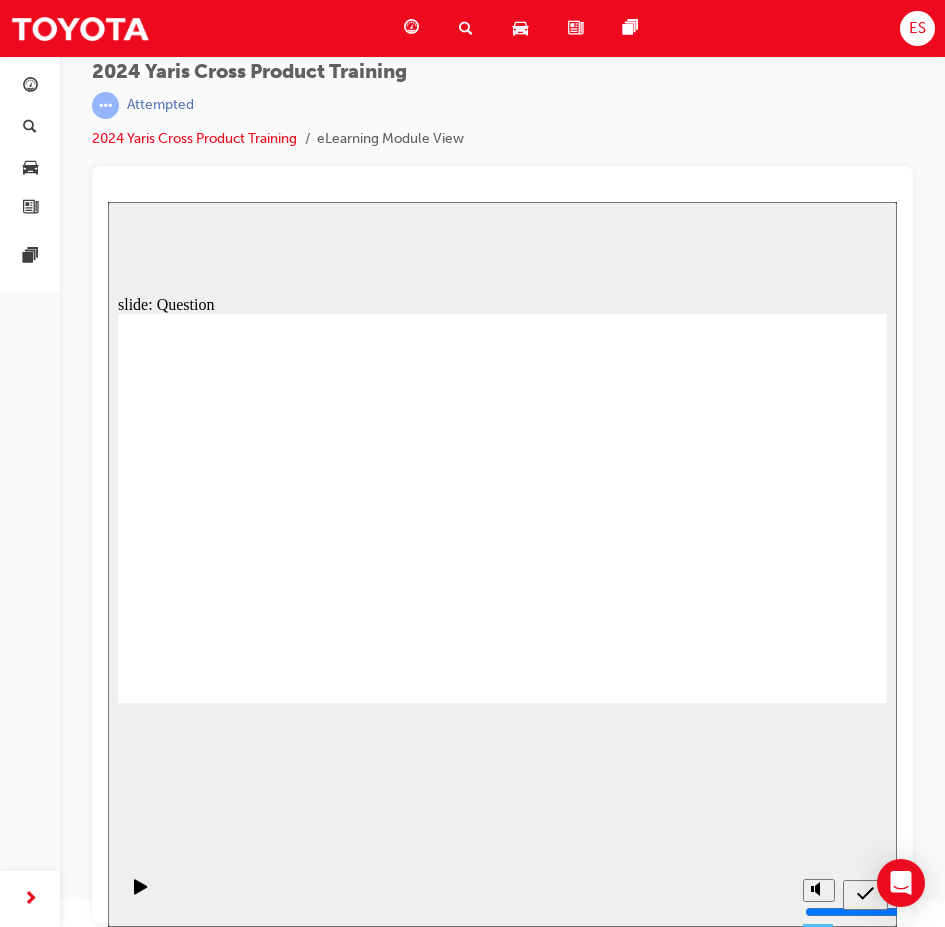 click 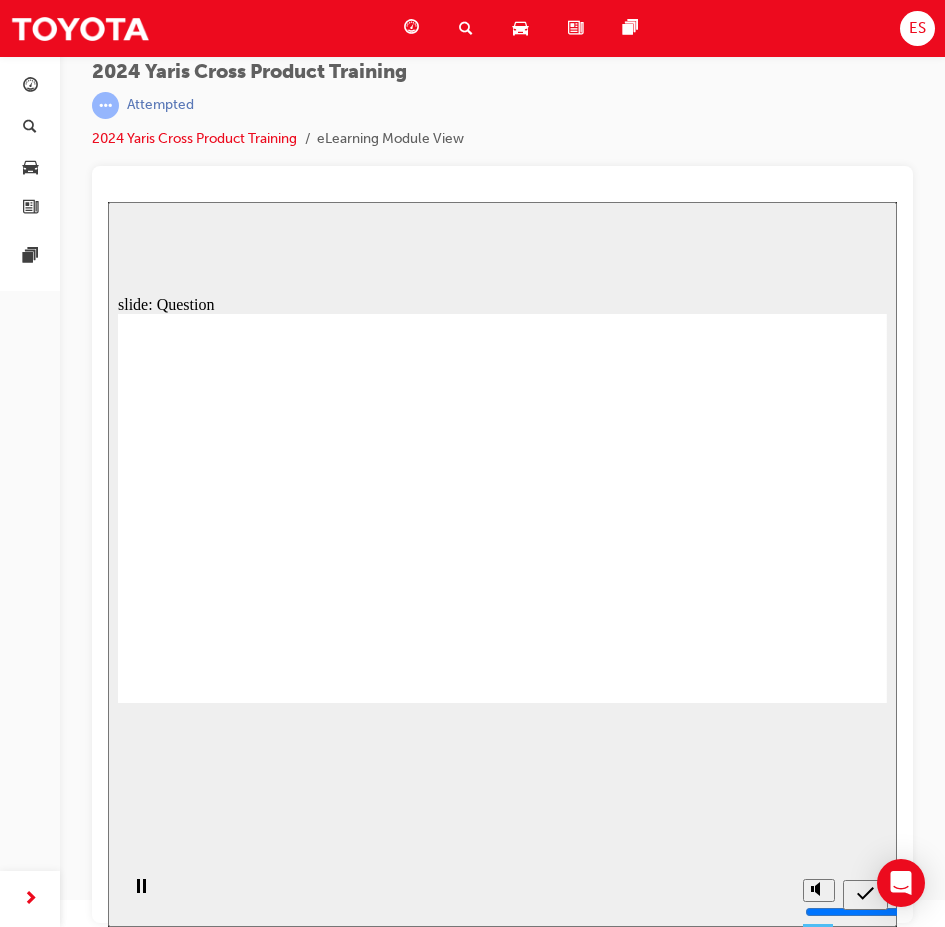 click 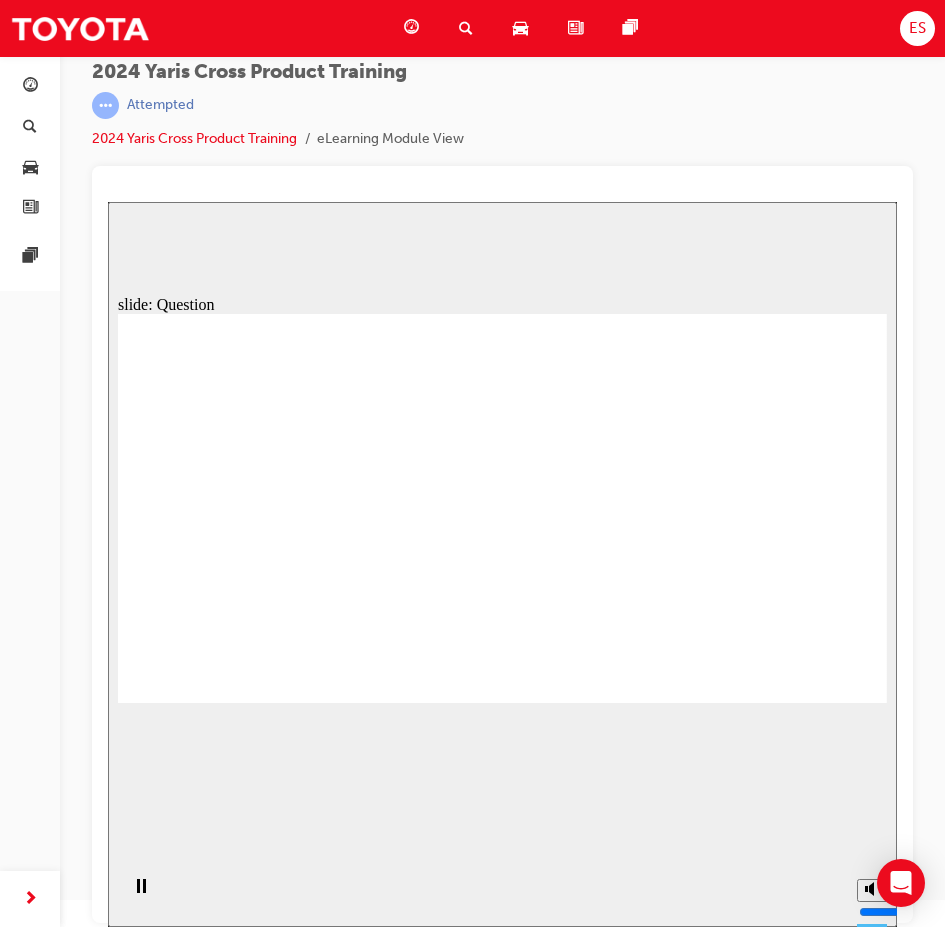 click 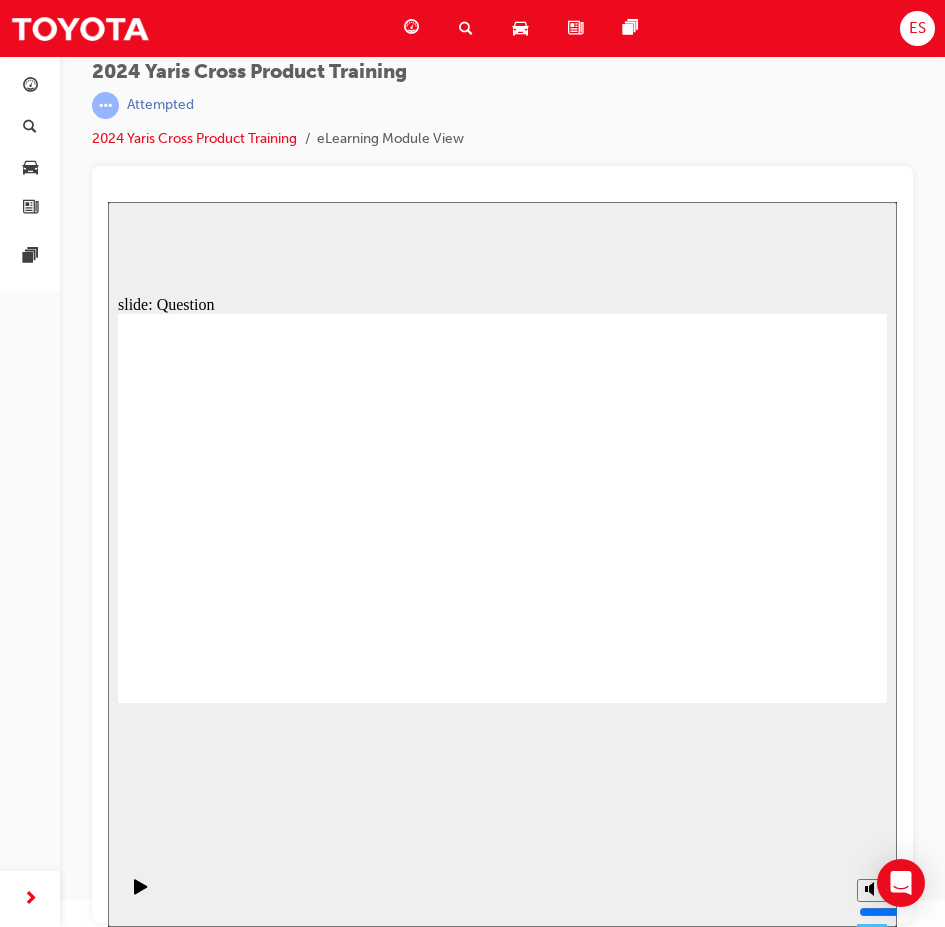 click 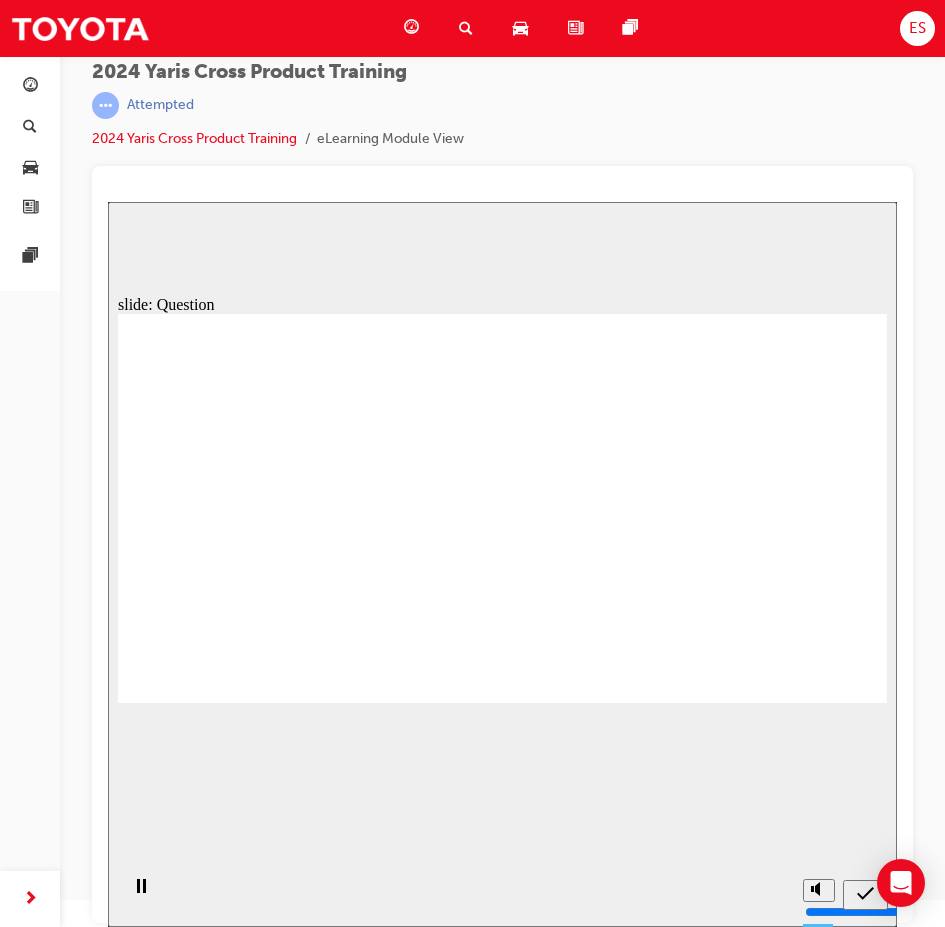 click 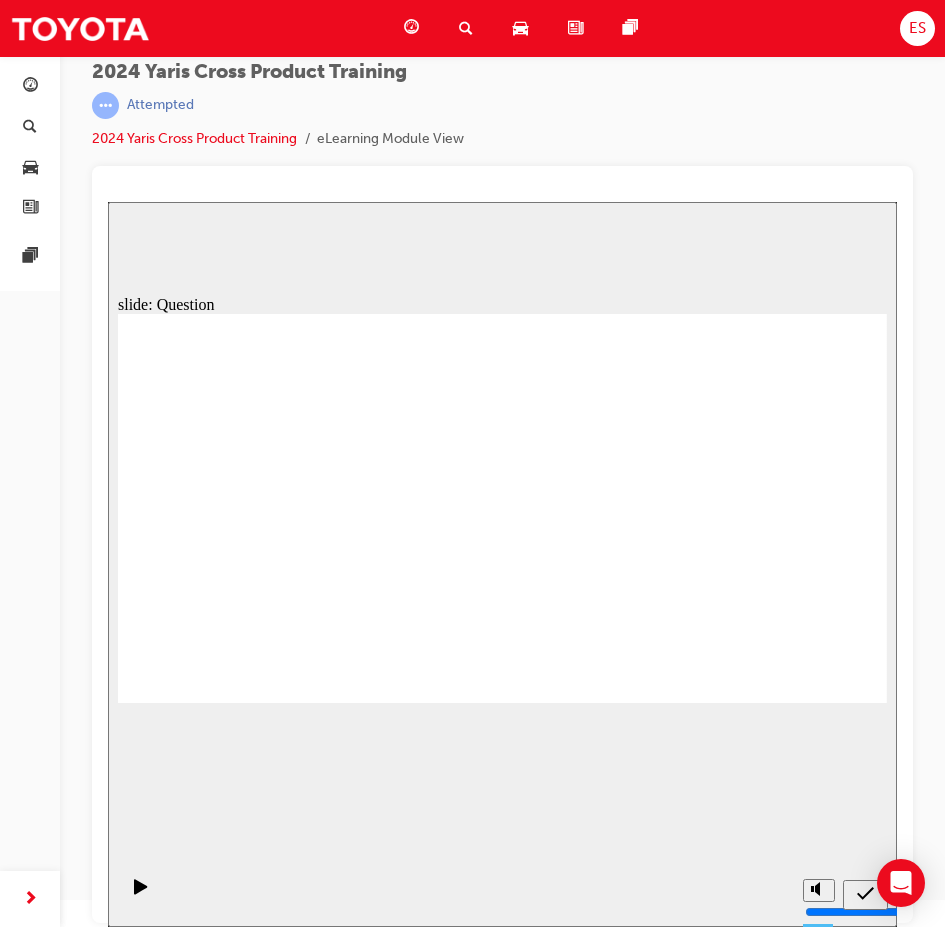 click 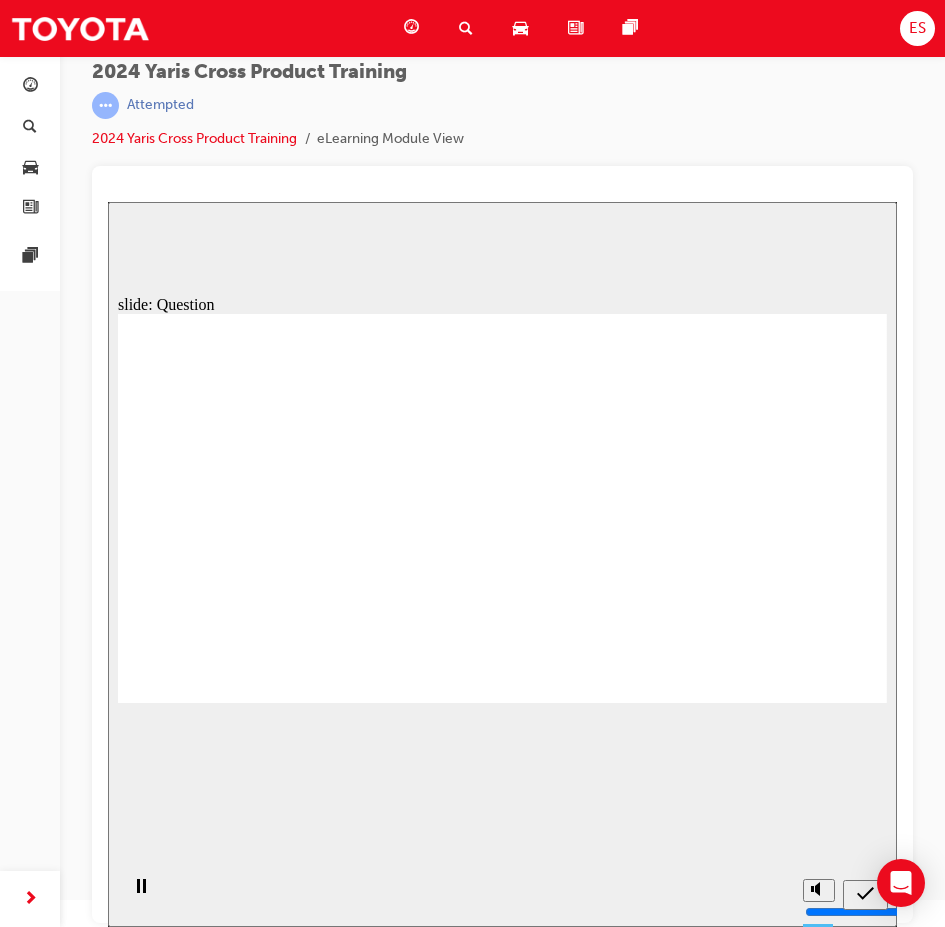 drag, startPoint x: 270, startPoint y: 491, endPoint x: 576, endPoint y: 610, distance: 328.32452 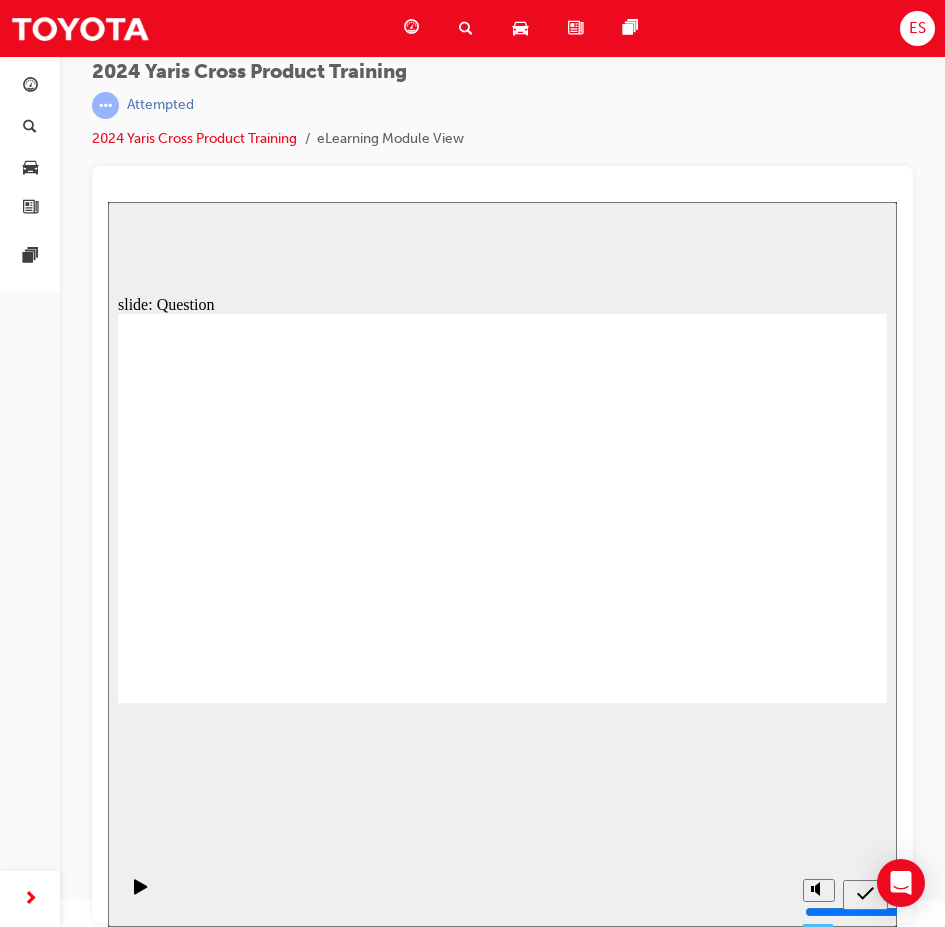 drag, startPoint x: 462, startPoint y: 466, endPoint x: 732, endPoint y: 584, distance: 294.65912 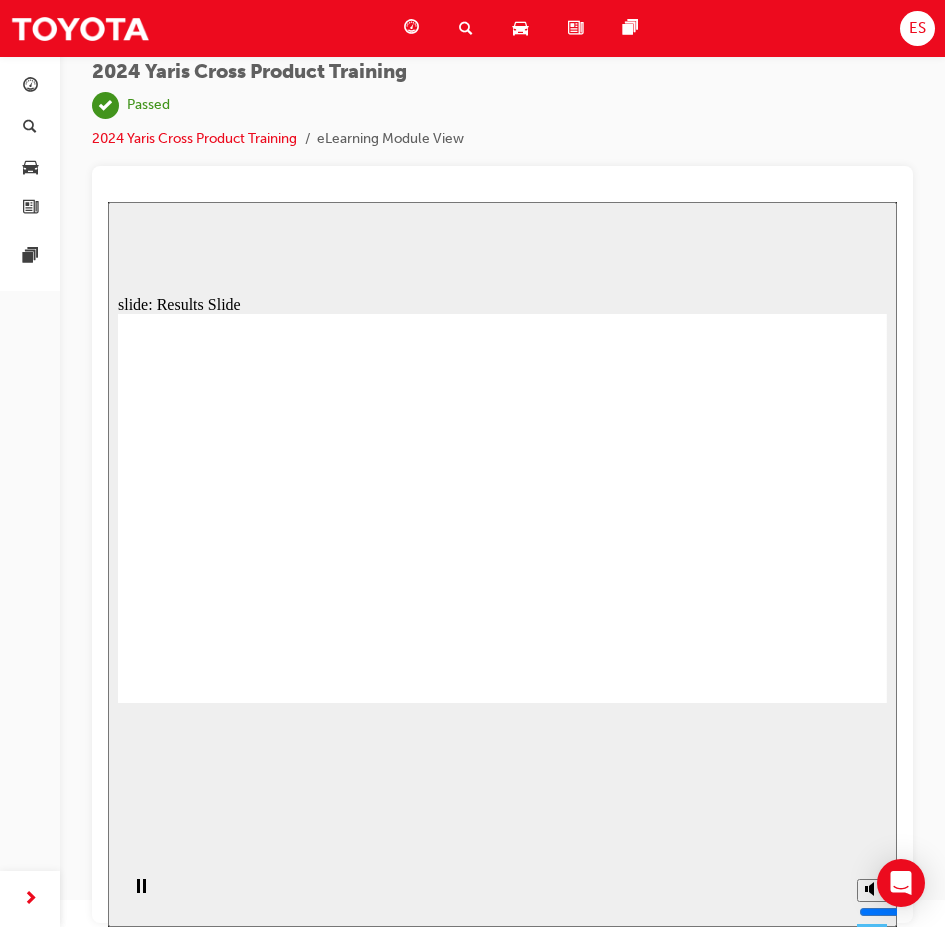 click 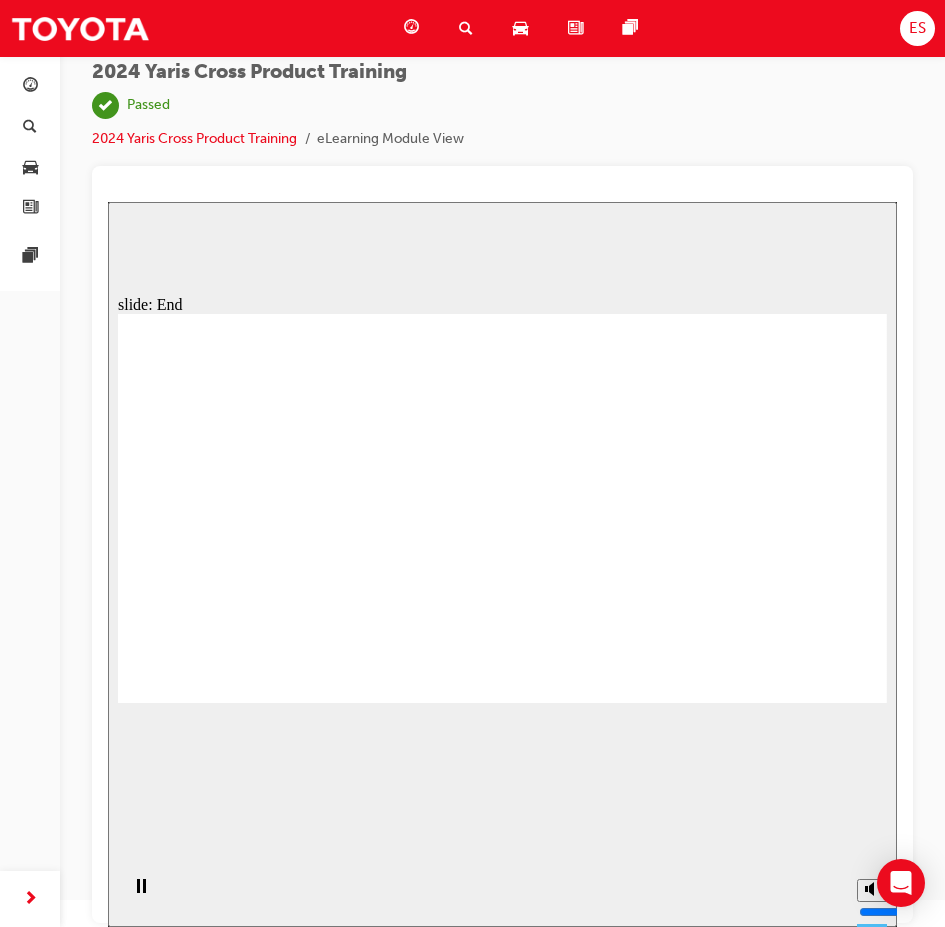 click 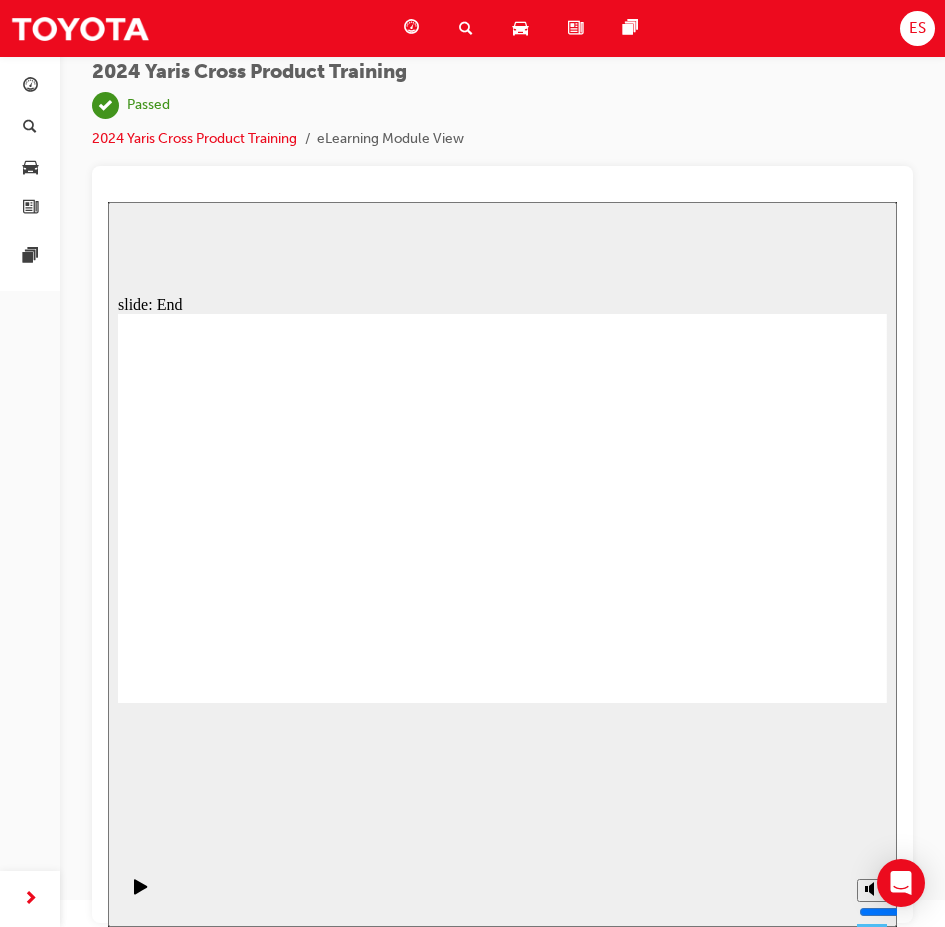 scroll, scrollTop: 0, scrollLeft: 0, axis: both 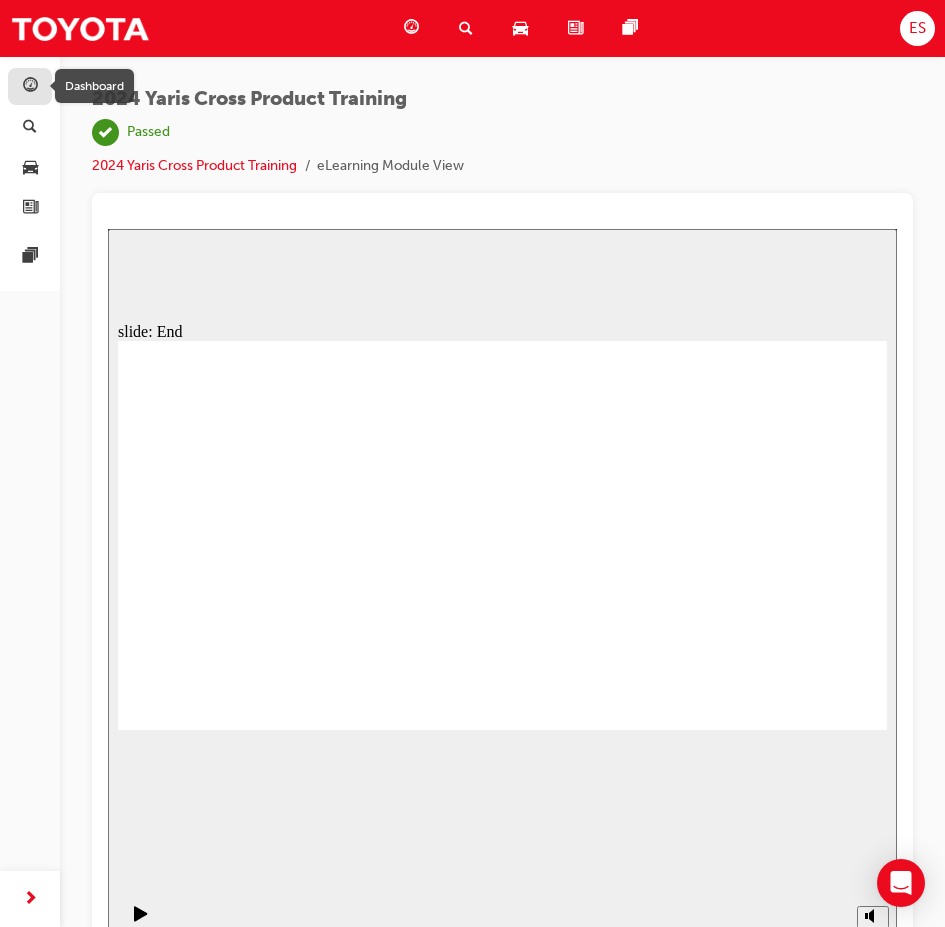 click at bounding box center (30, 87) 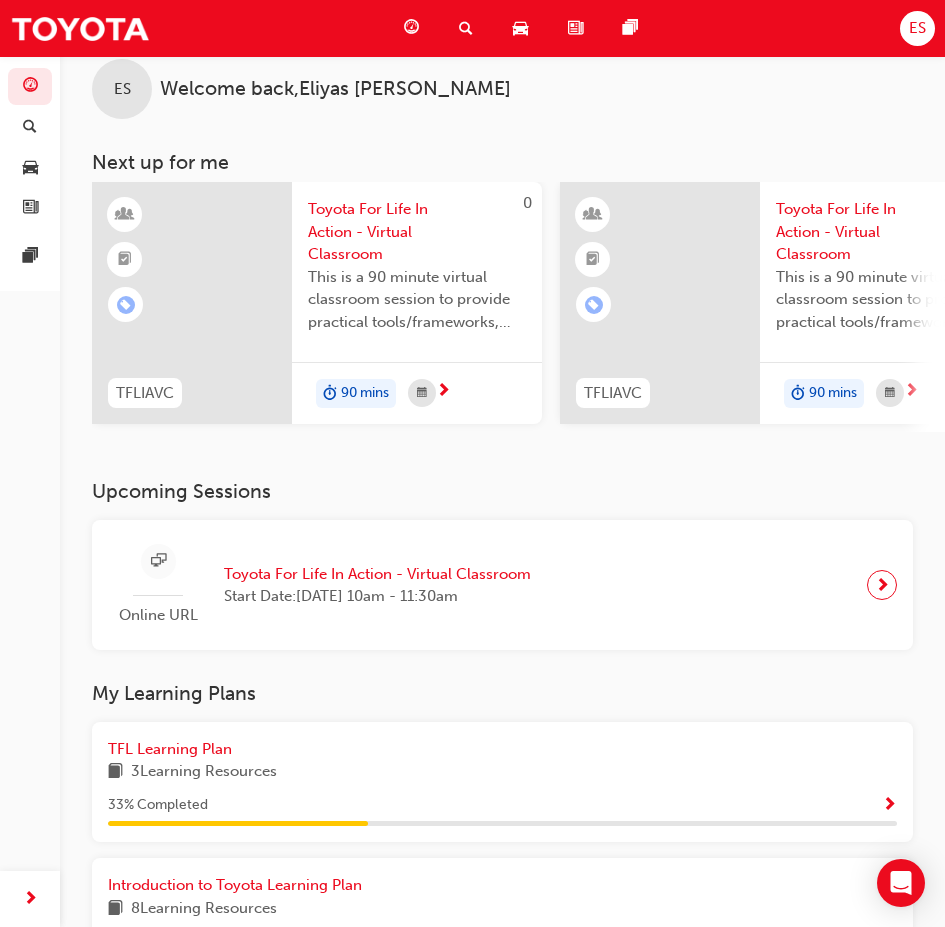 scroll, scrollTop: 0, scrollLeft: 0, axis: both 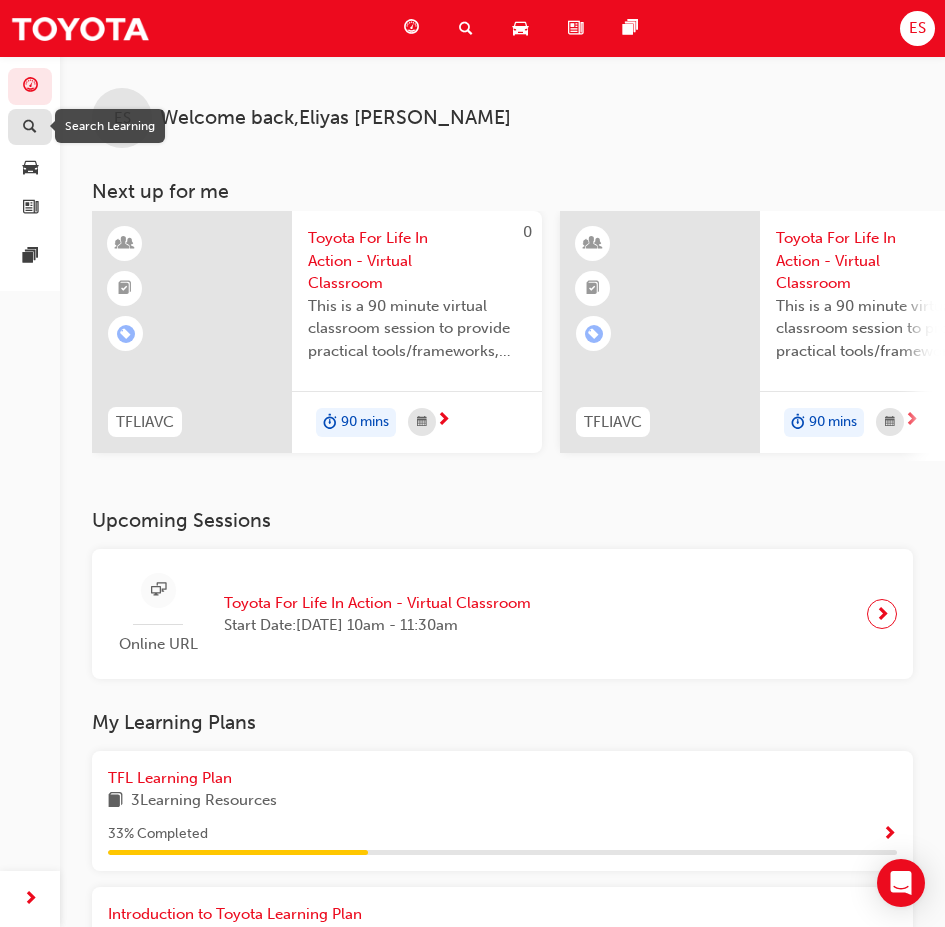 click at bounding box center [30, 128] 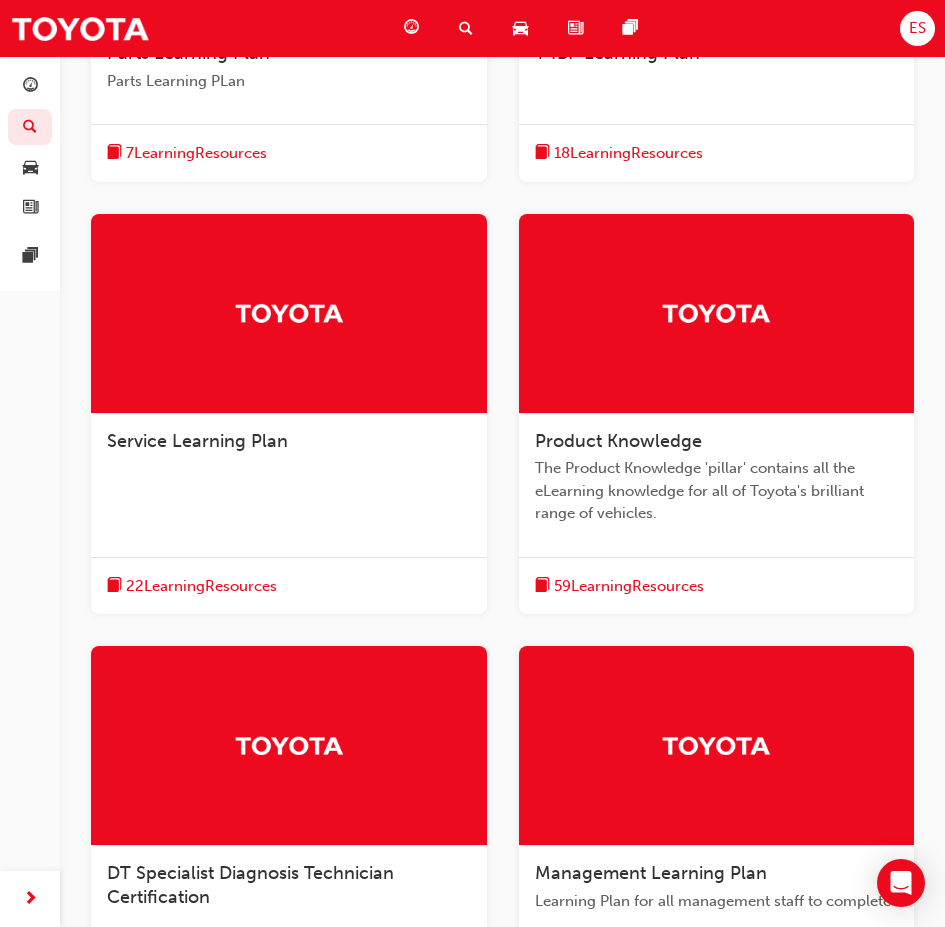 scroll, scrollTop: 500, scrollLeft: 0, axis: vertical 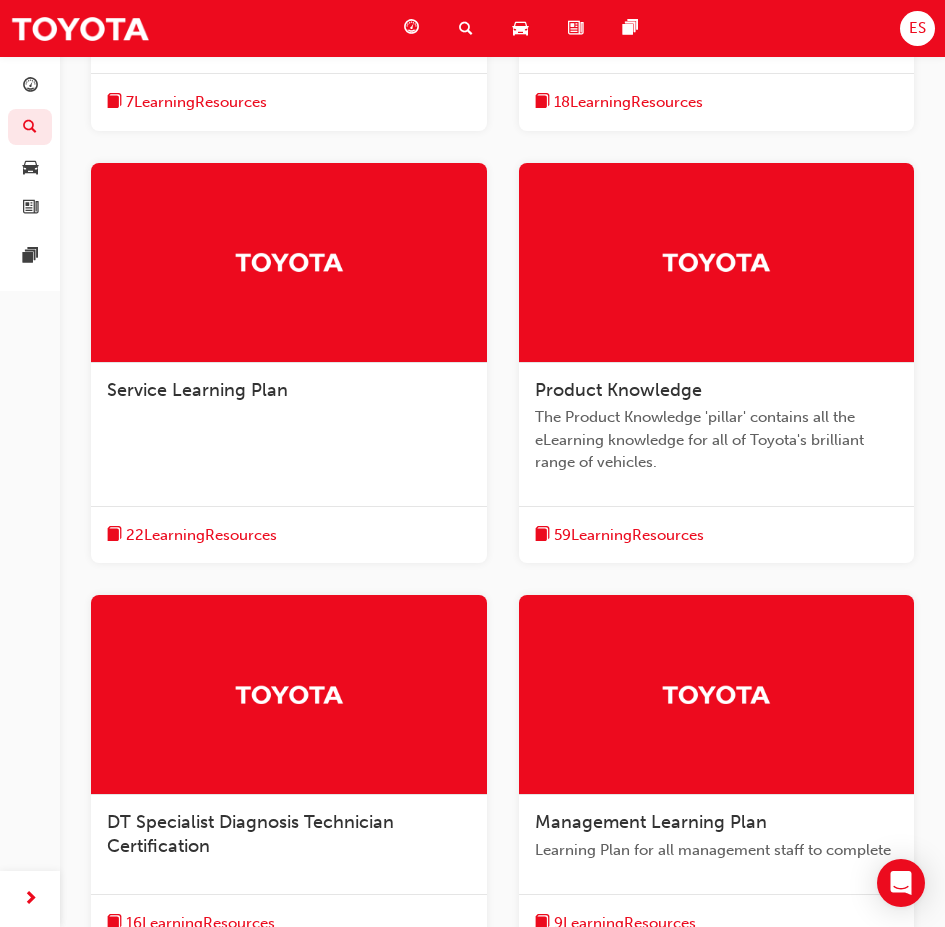 click on "The Product Knowledge 'pillar' contains all the eLearning knowledge for all of Toyota's brilliant range of vehicles." at bounding box center (717, 440) 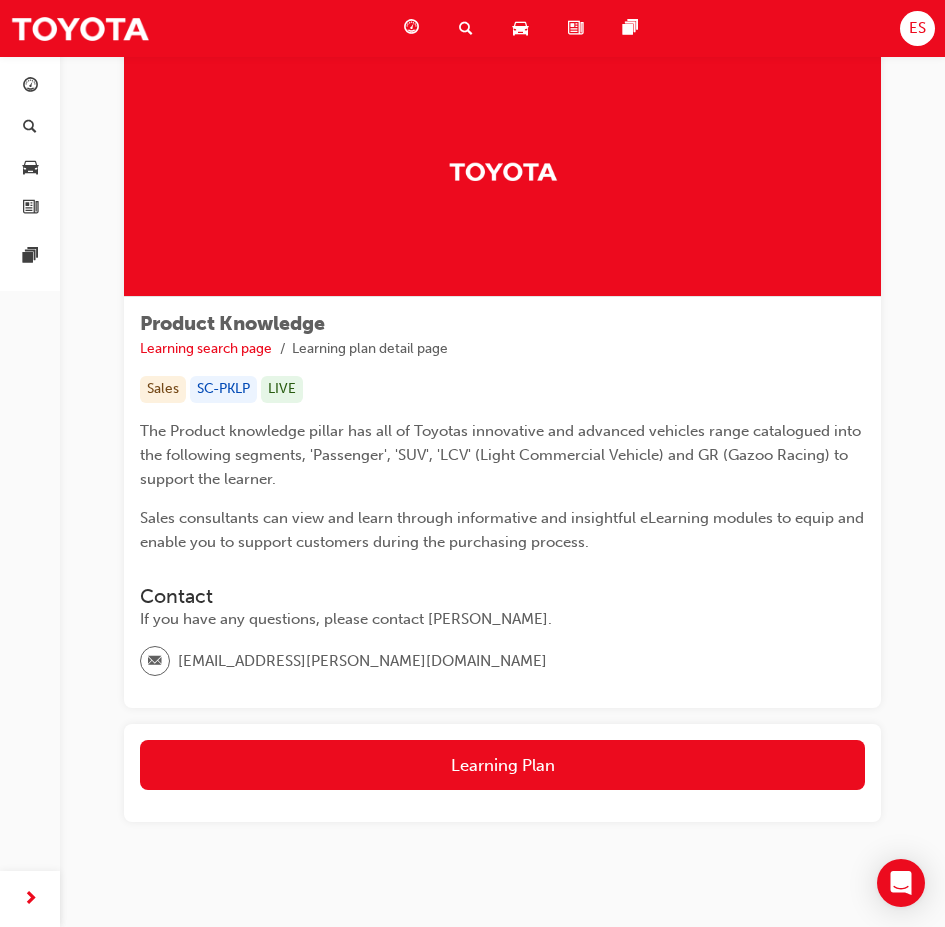 scroll, scrollTop: 114, scrollLeft: 0, axis: vertical 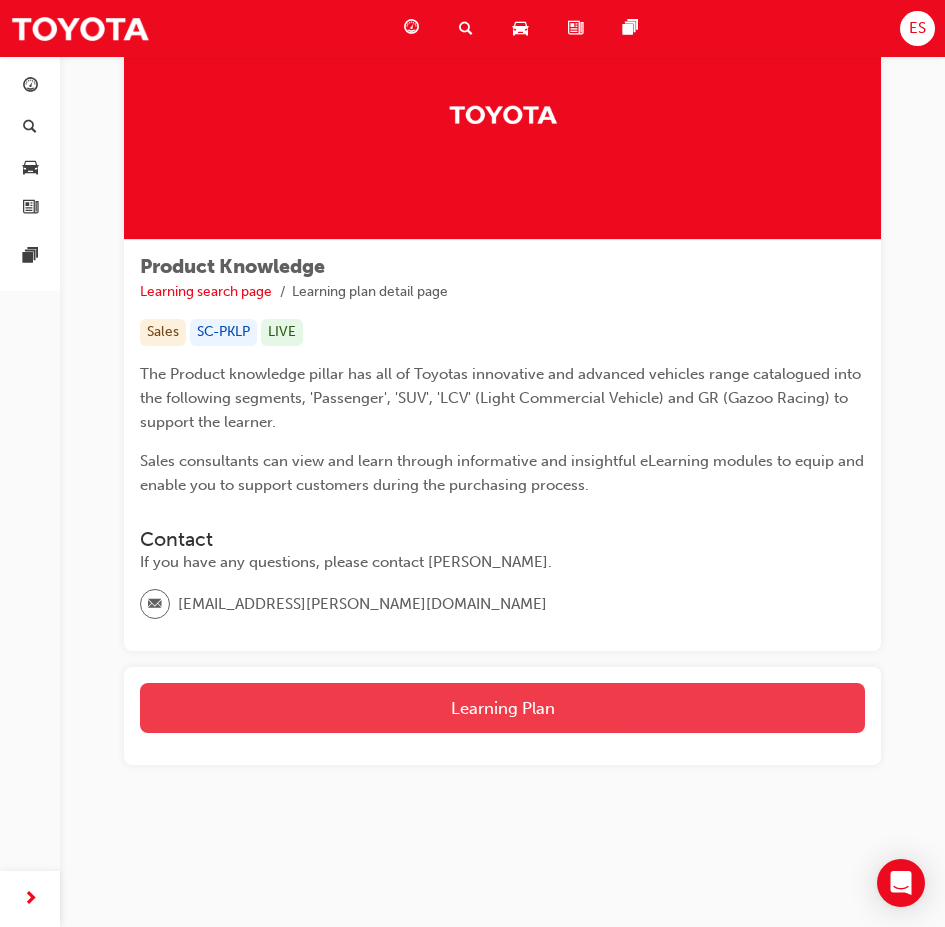 click on "Learning Plan" at bounding box center [502, 708] 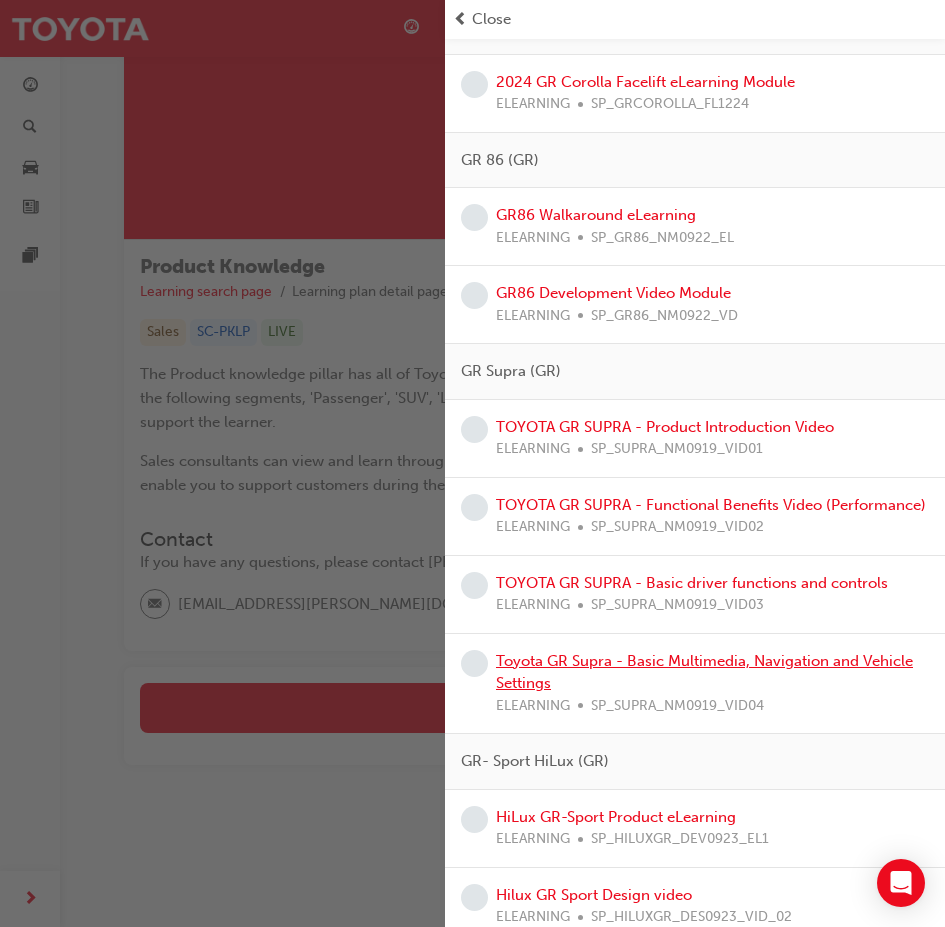 scroll, scrollTop: 4530, scrollLeft: 0, axis: vertical 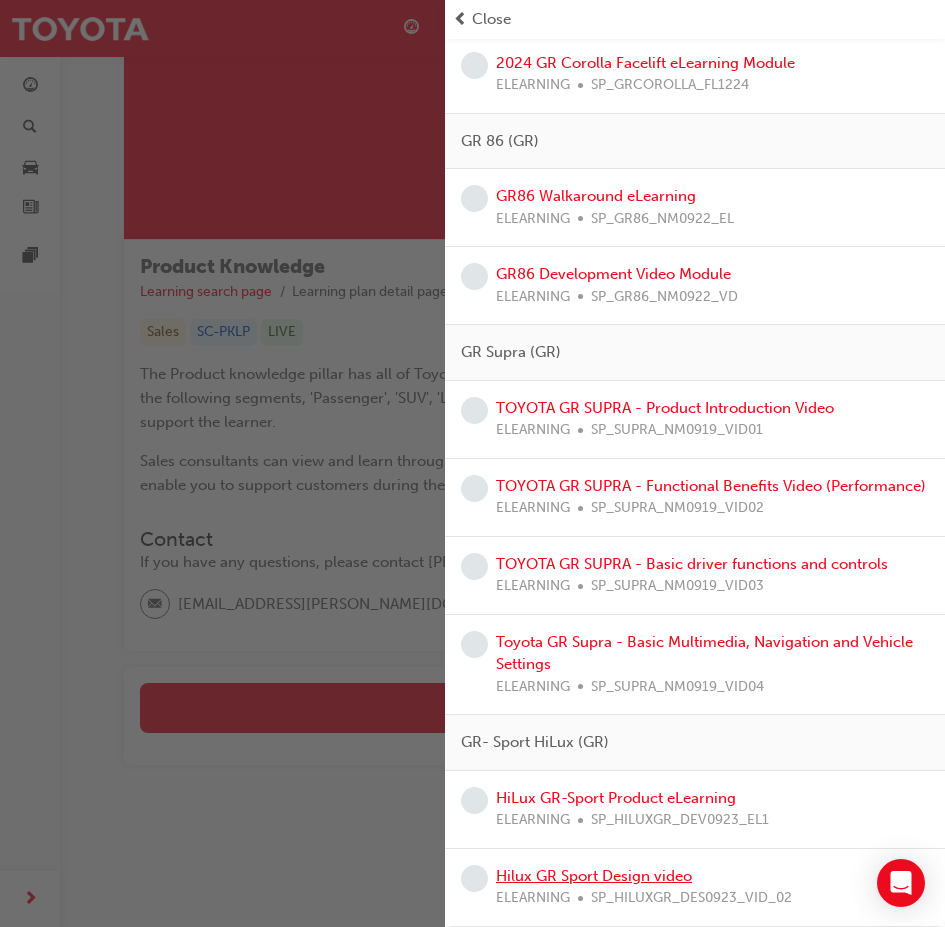 click on "Hilux GR Sport Design video" at bounding box center (594, 876) 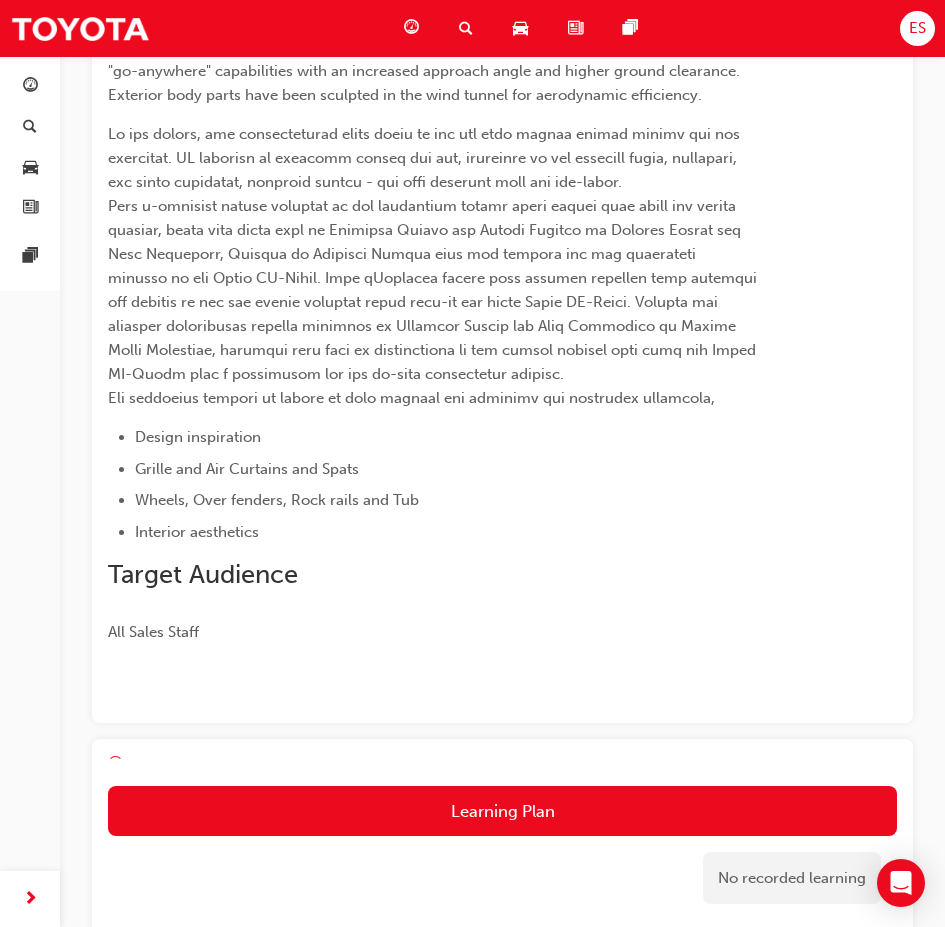 scroll, scrollTop: 364, scrollLeft: 0, axis: vertical 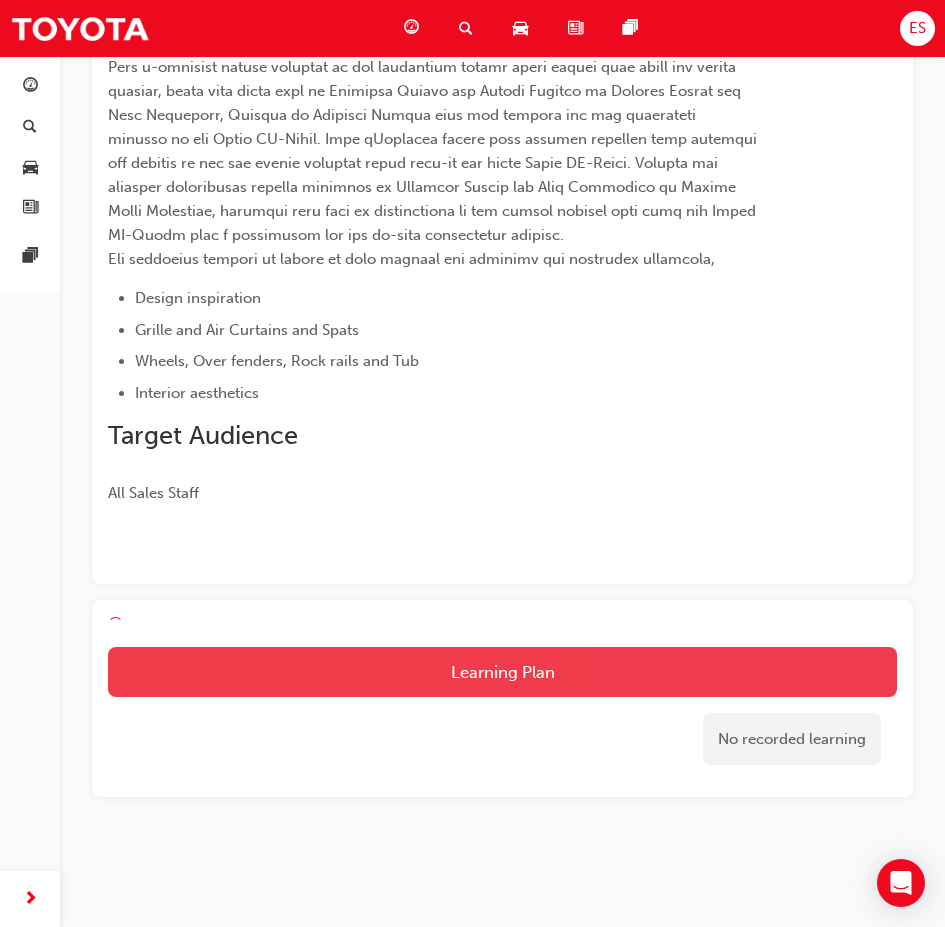 click on "Learning Plan" at bounding box center [502, 672] 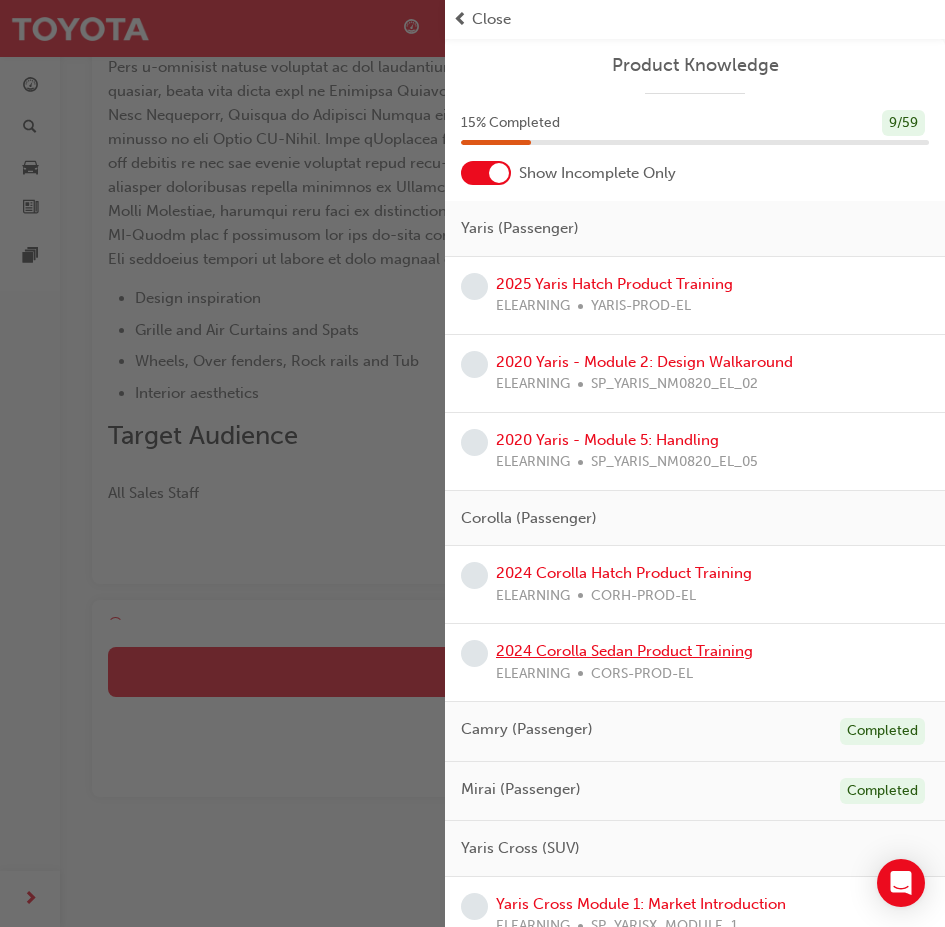 click on "2024 Corolla Sedan Product Training" at bounding box center (624, 651) 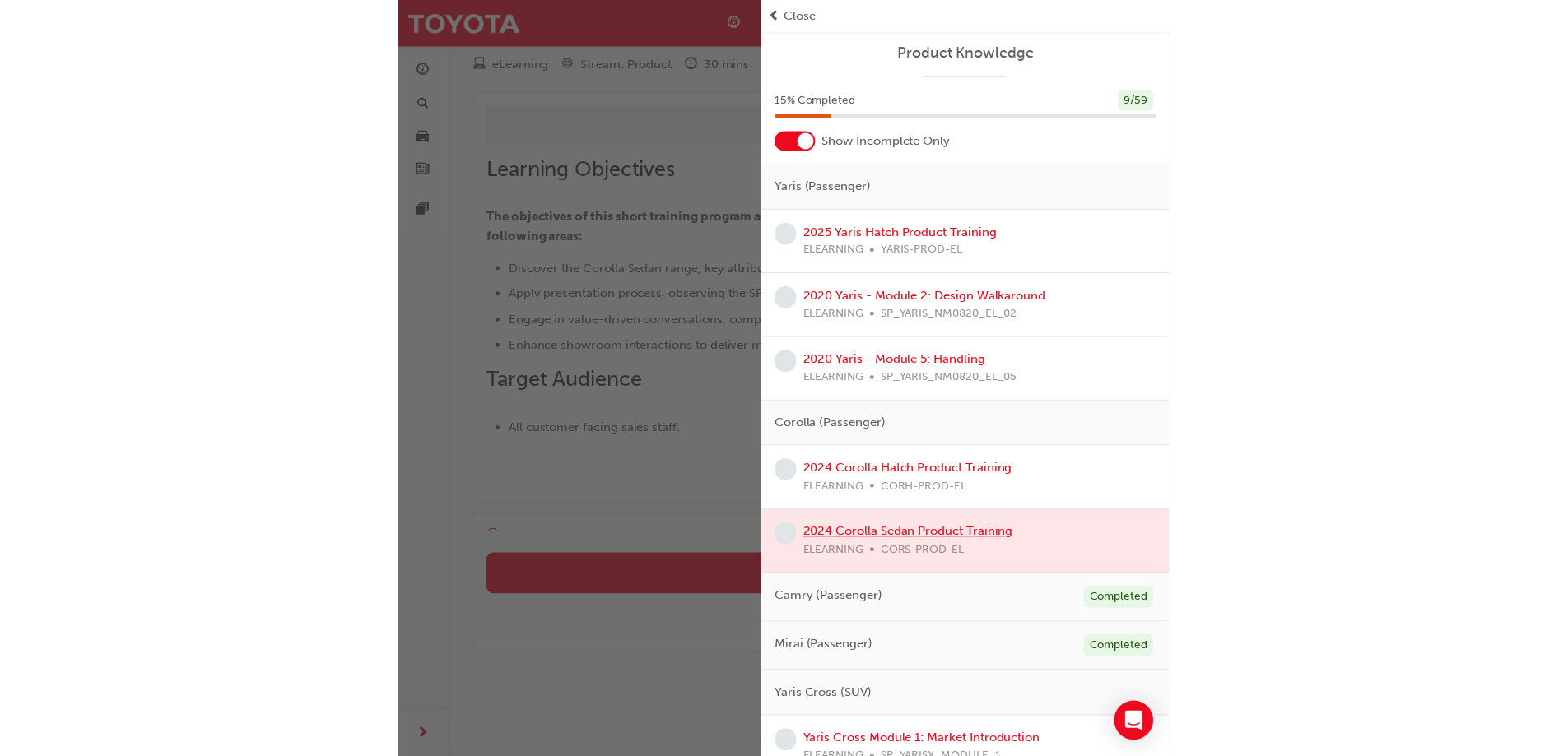 scroll, scrollTop: 0, scrollLeft: 0, axis: both 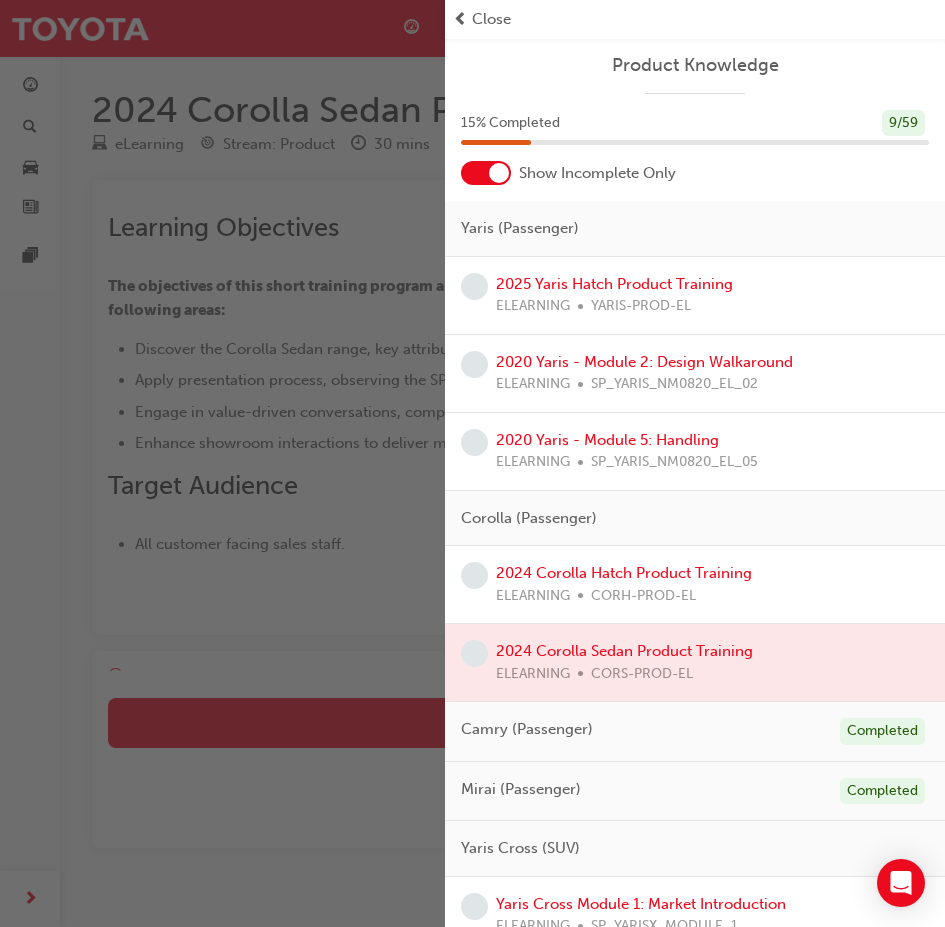 click on "Close" at bounding box center (695, 19) 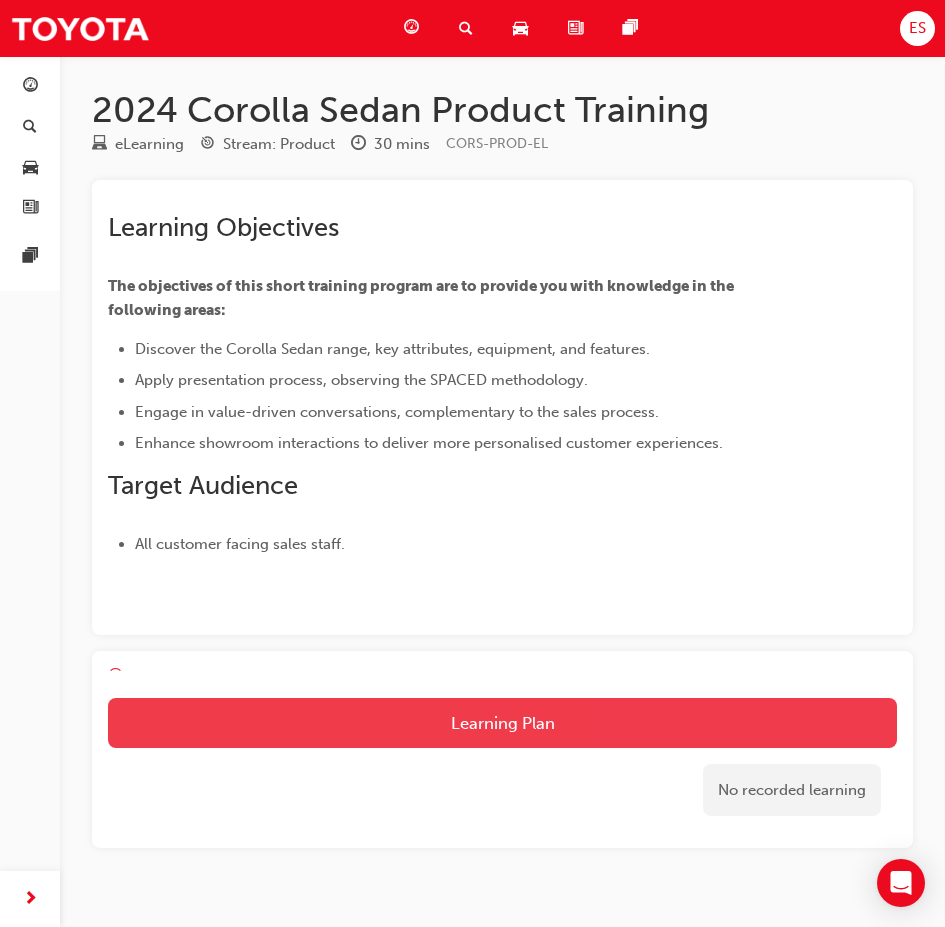 click on "Learning Plan" at bounding box center (502, 723) 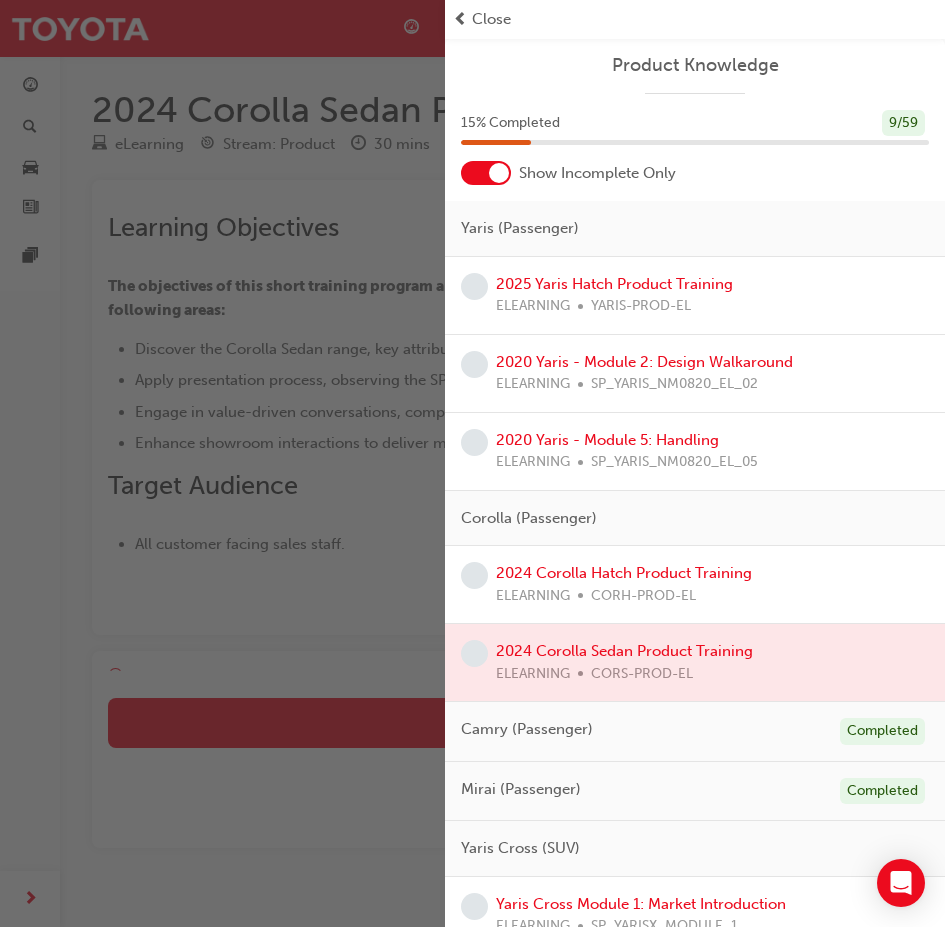 click on "Close" at bounding box center (491, 19) 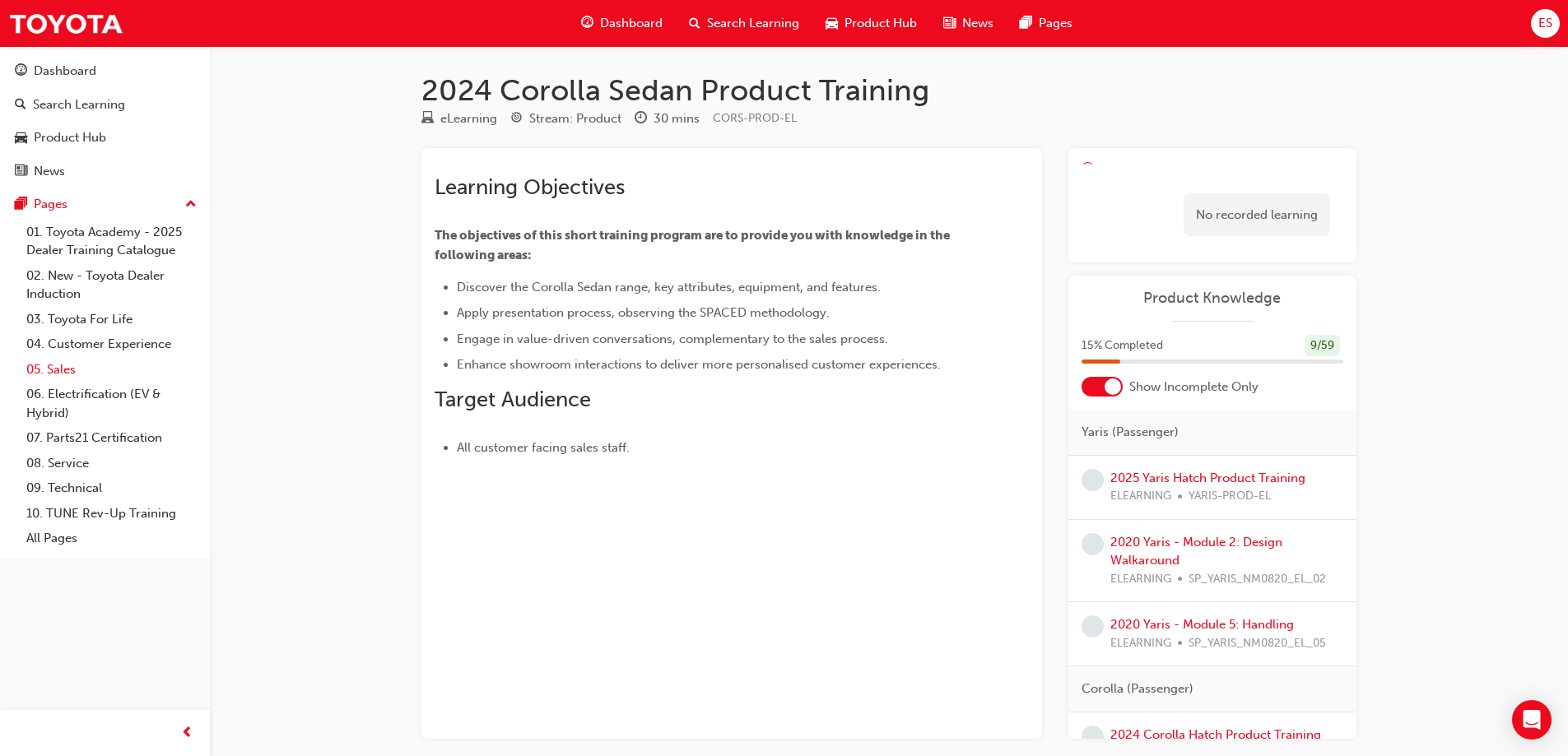 click on "05. Sales" at bounding box center [111, 369] 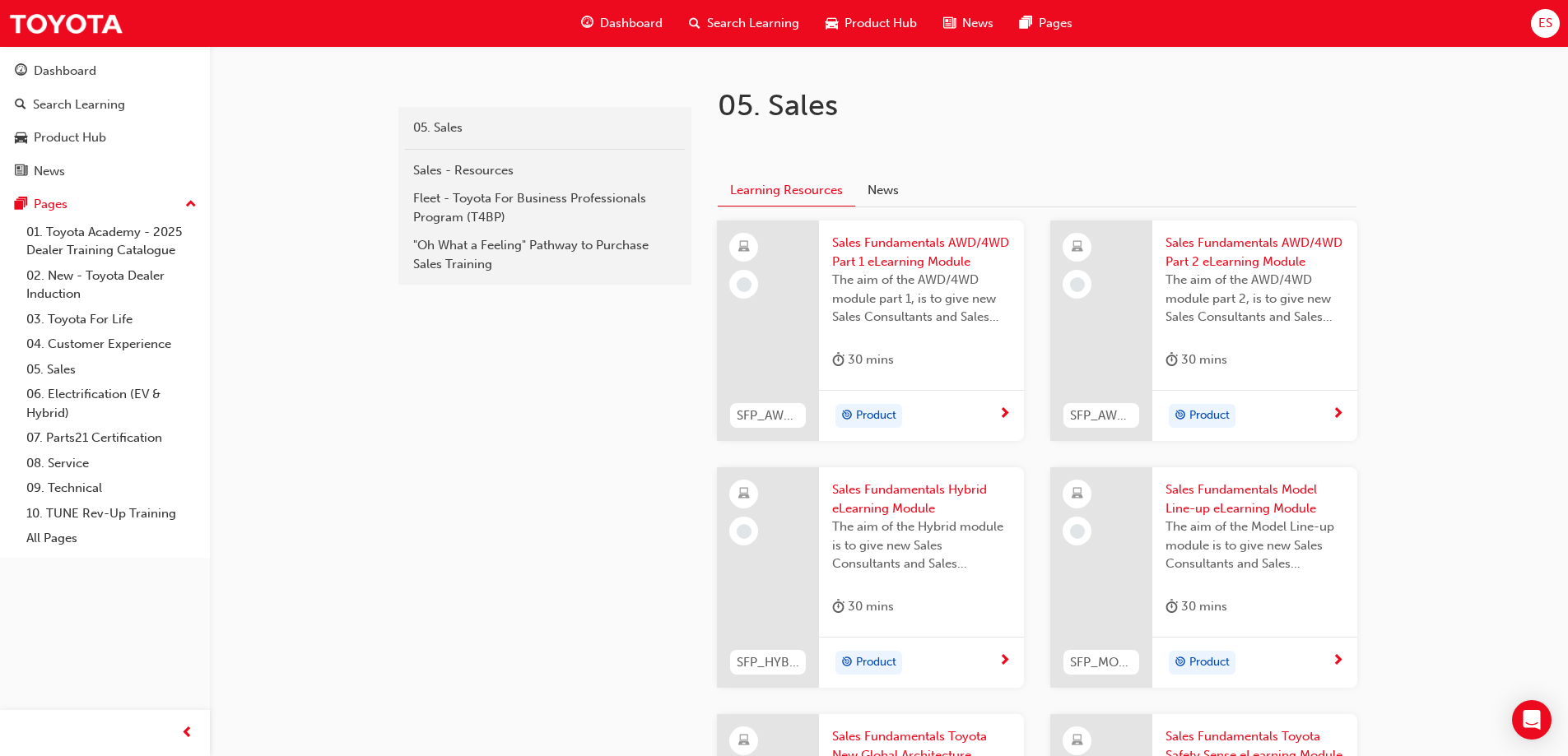 scroll, scrollTop: 329, scrollLeft: 0, axis: vertical 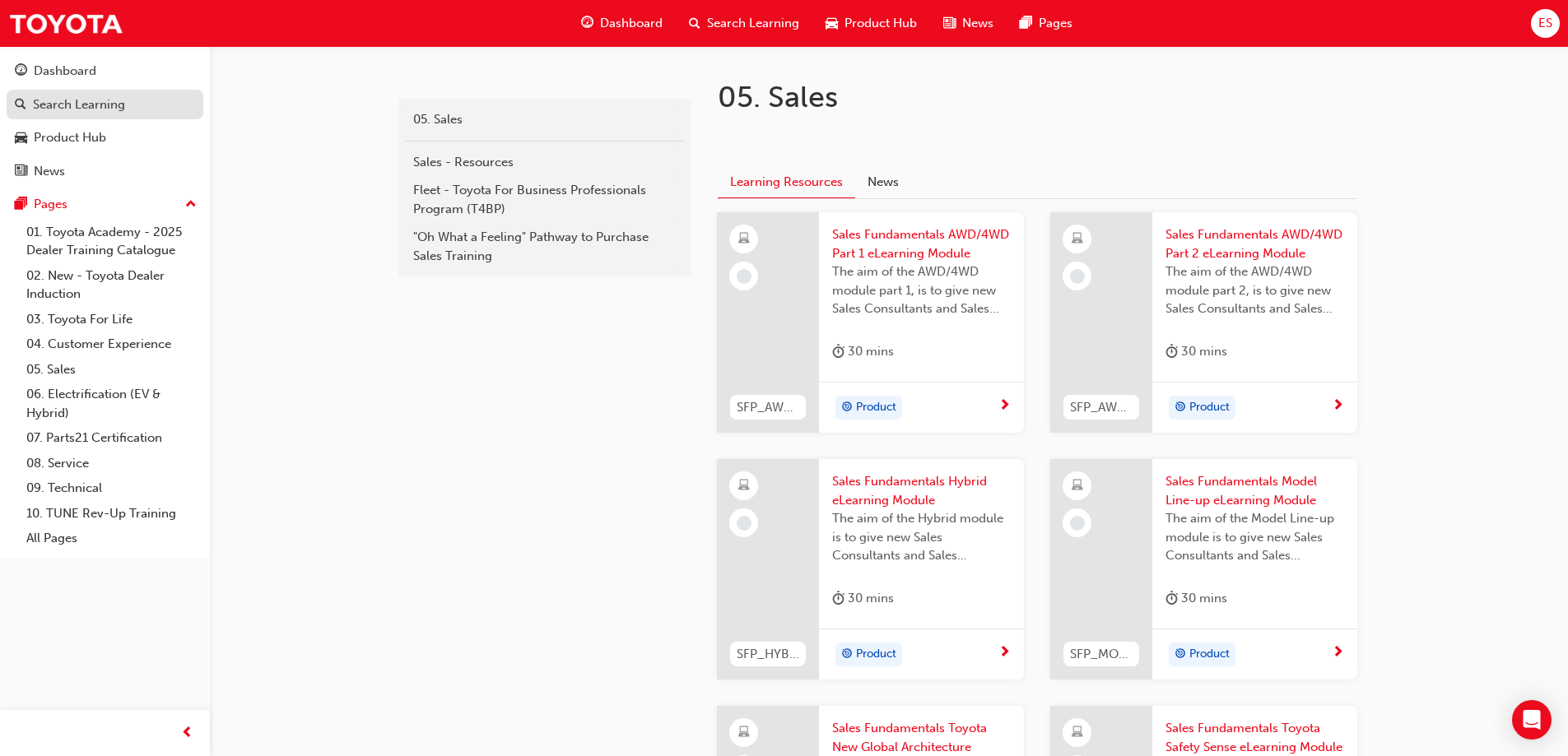 click on "Search Learning" at bounding box center [79, 104] 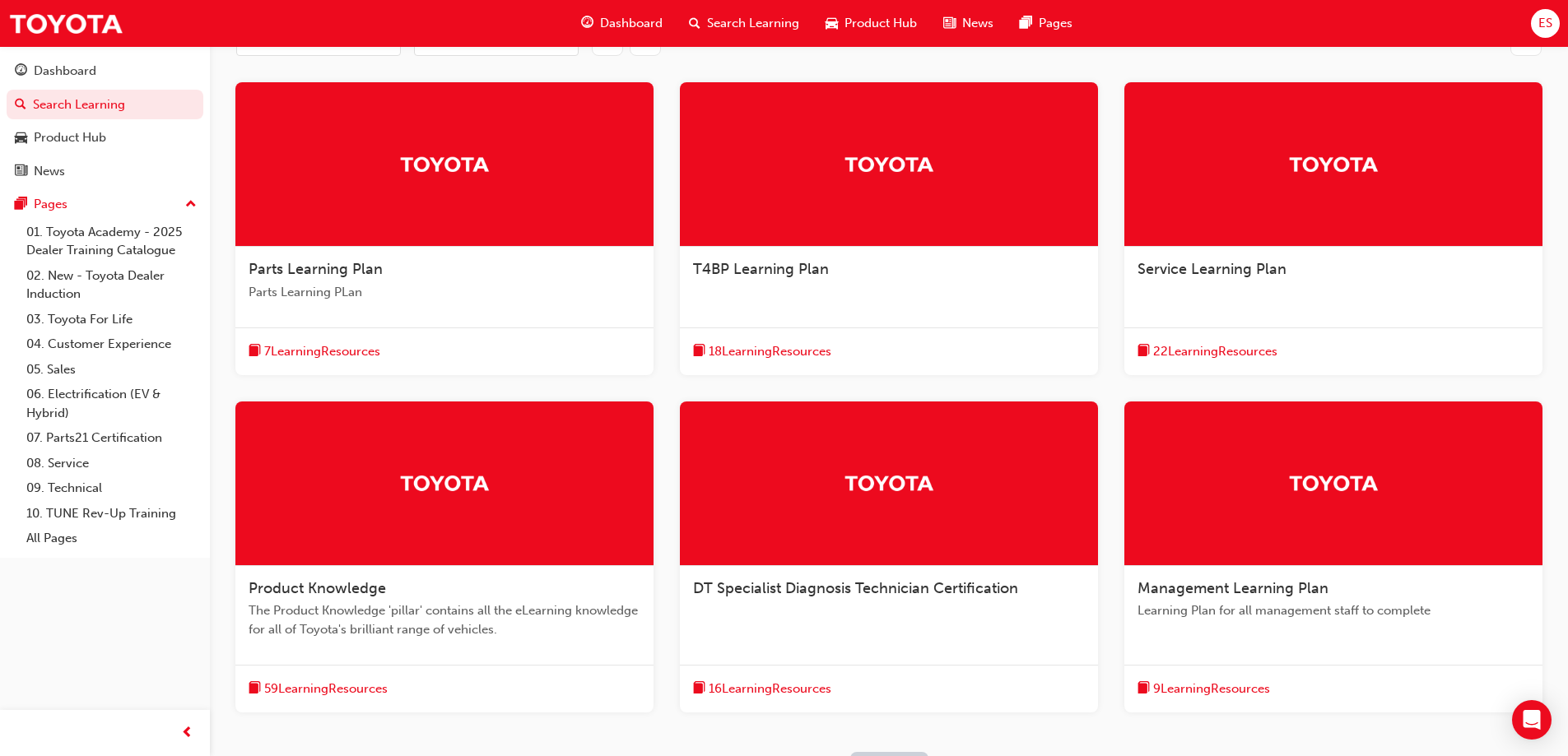 scroll, scrollTop: 243, scrollLeft: 0, axis: vertical 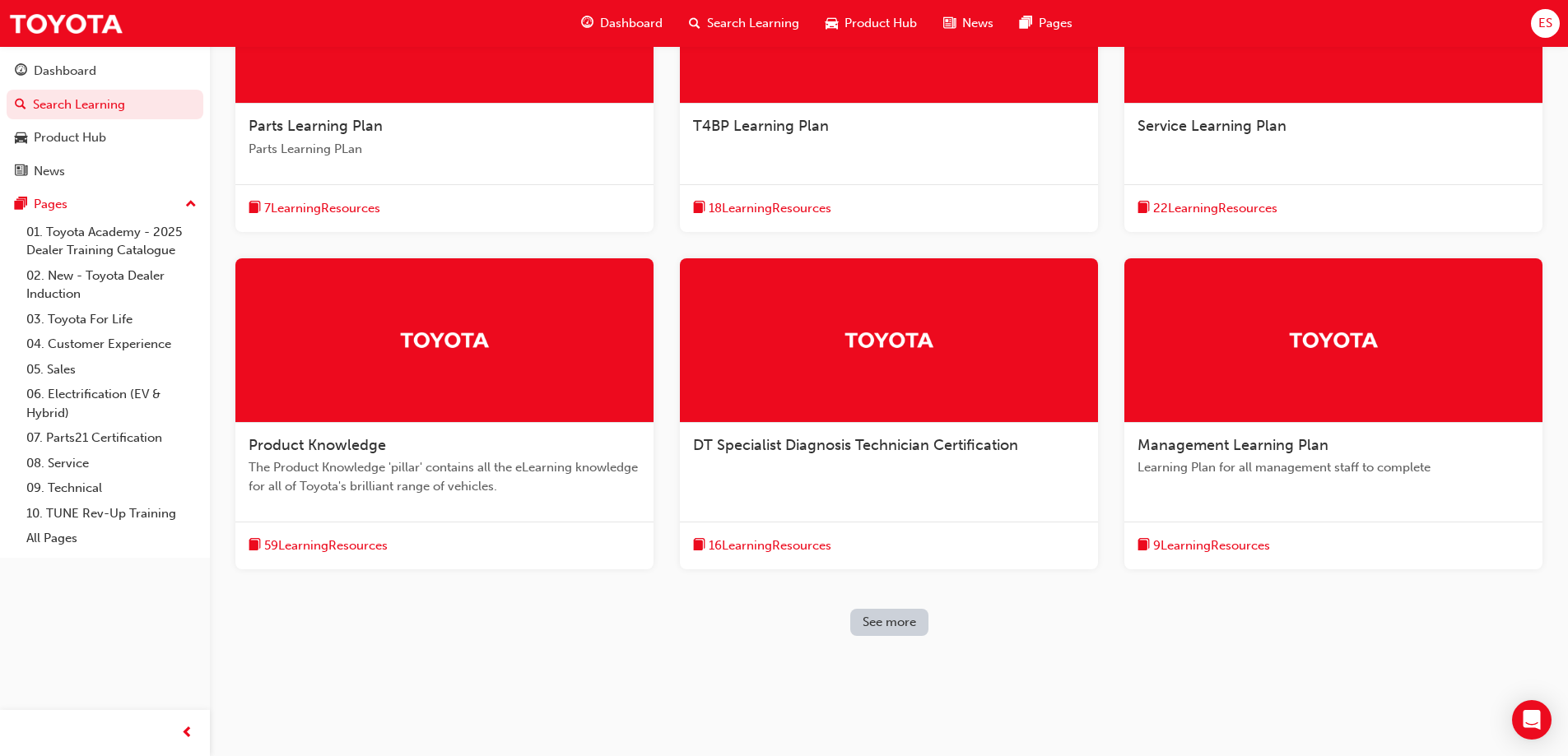 click on "See more" at bounding box center (889, 622) 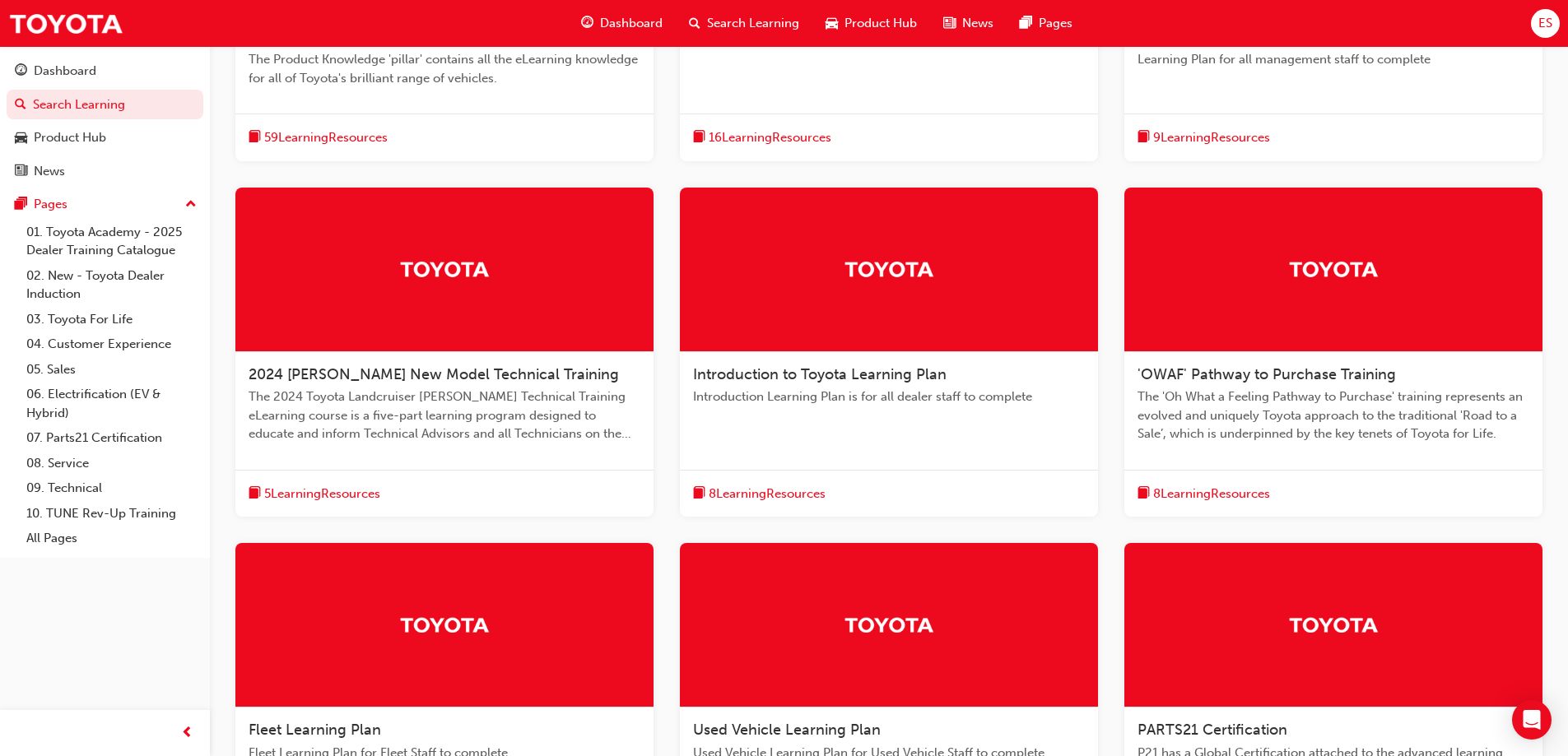 scroll, scrollTop: 901, scrollLeft: 0, axis: vertical 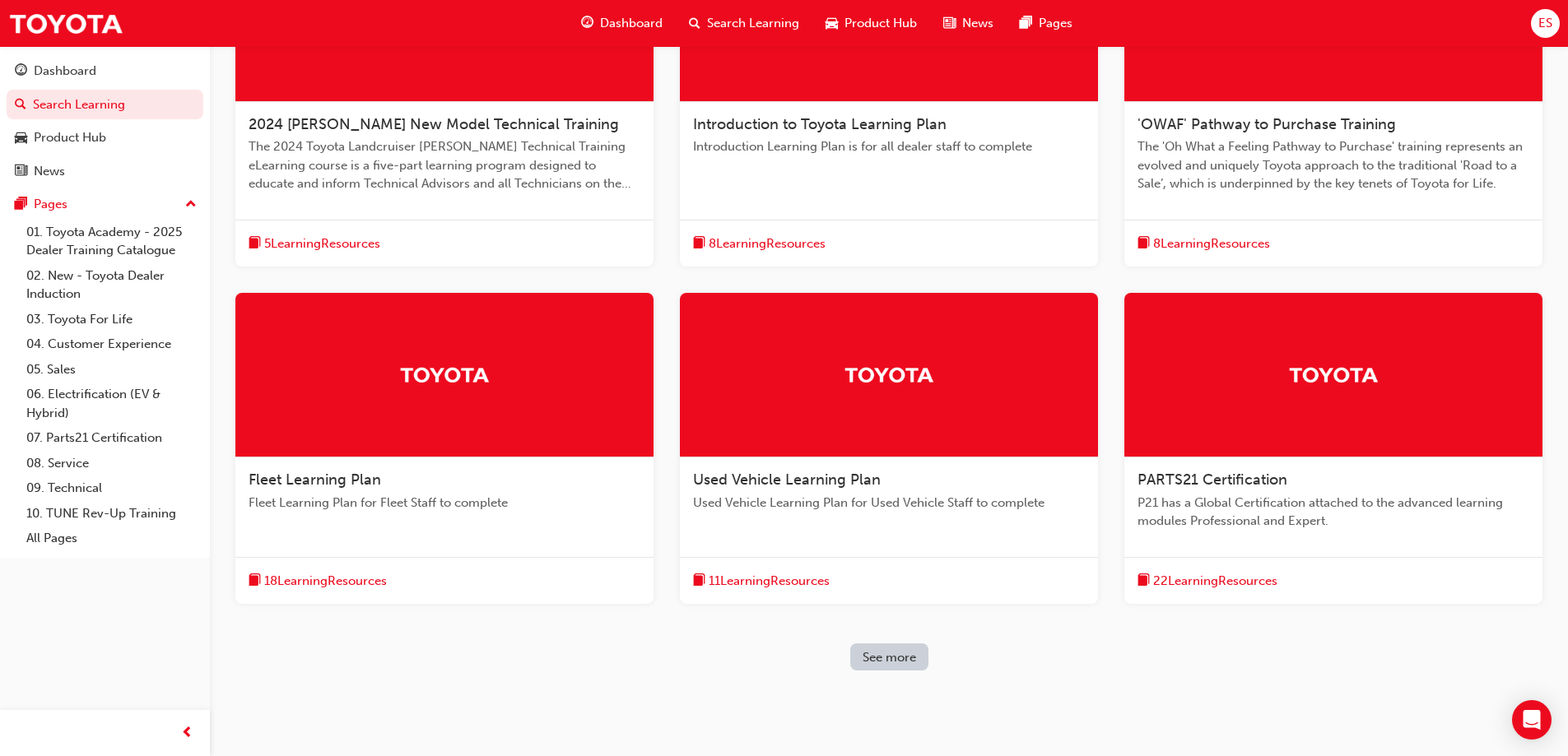 click on "'OWAF' Pathway to Purchase Training" at bounding box center (1267, 124) 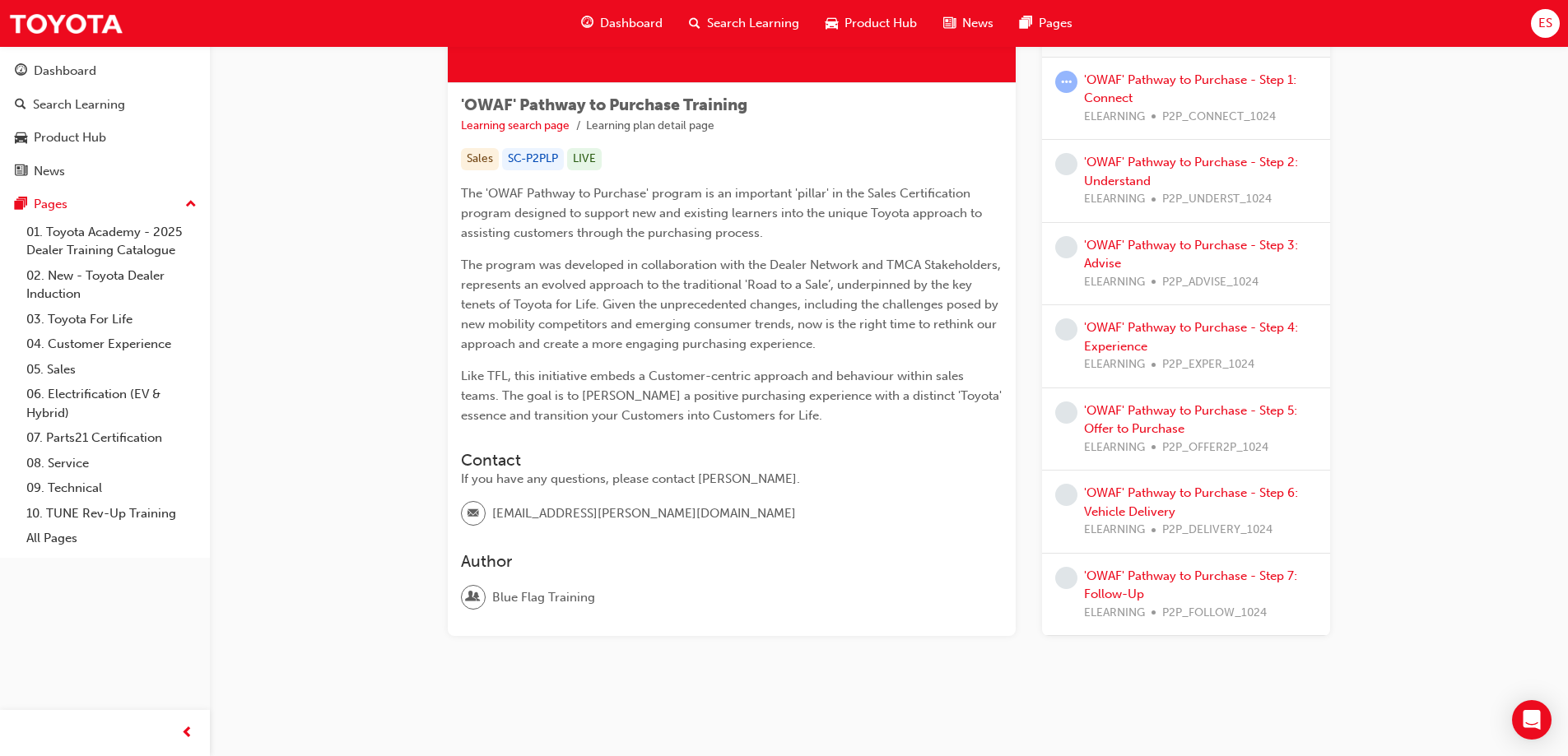 scroll, scrollTop: 0, scrollLeft: 0, axis: both 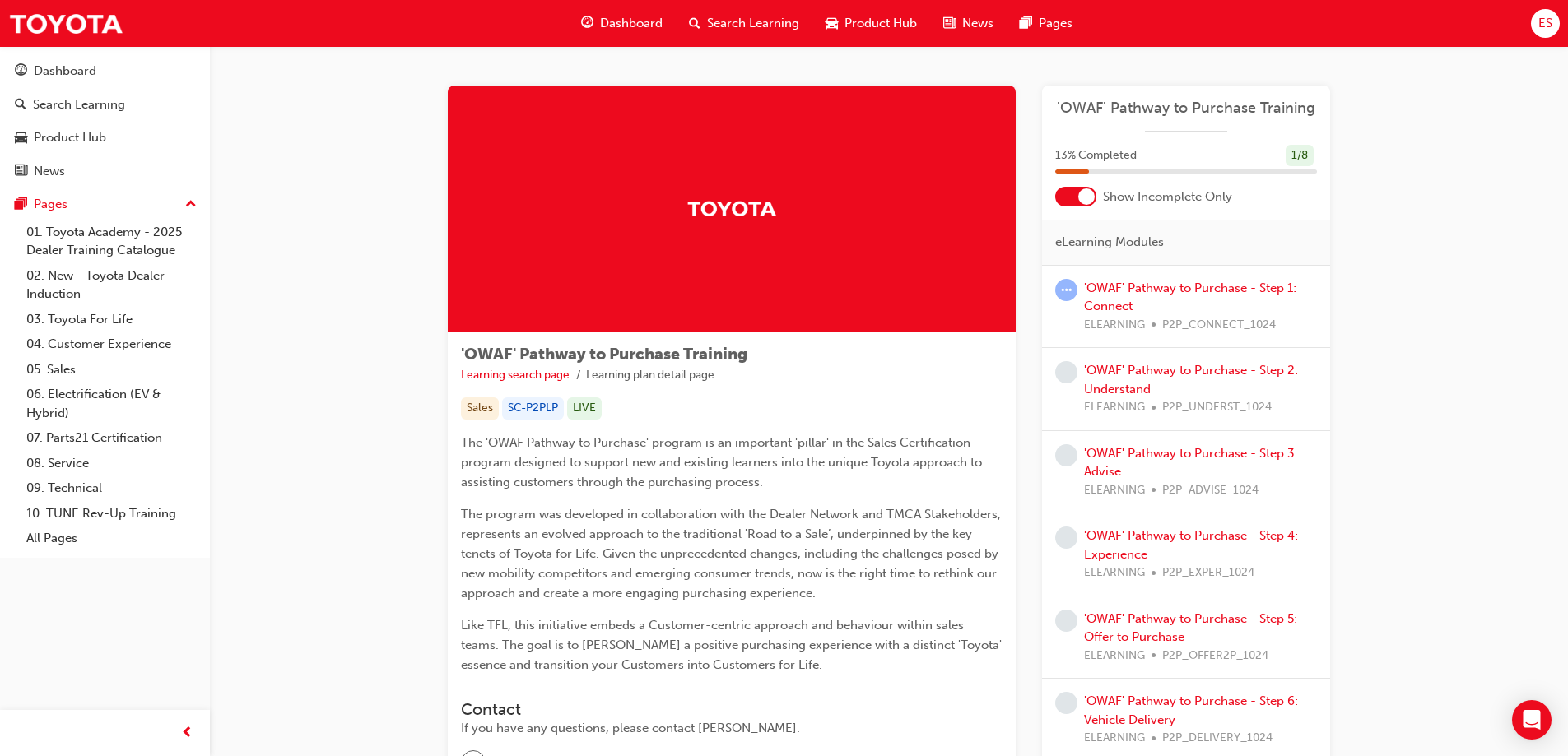 click at bounding box center [1066, 290] 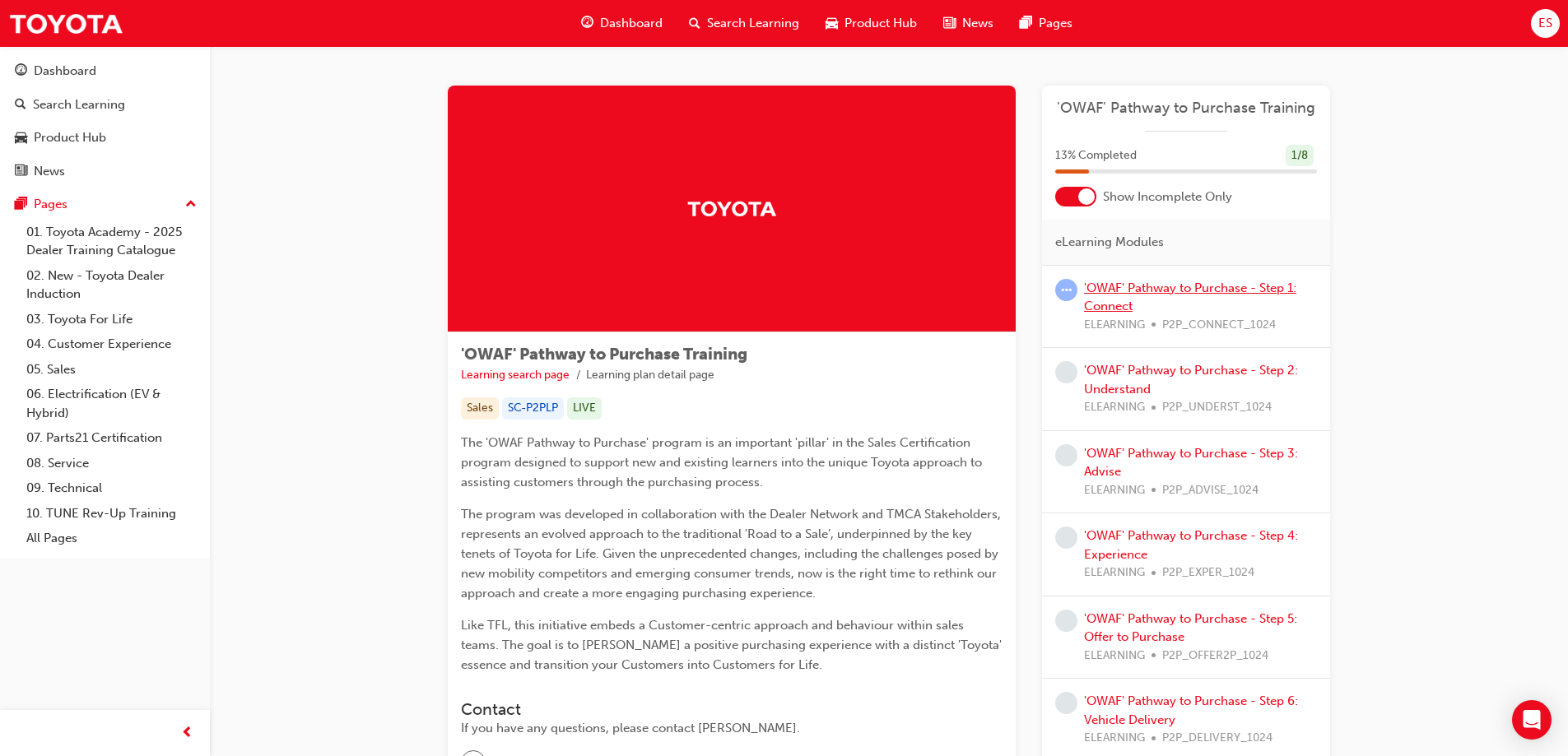 click on "'OWAF' Pathway to Purchase - Step 1: Connect" at bounding box center (1190, 297) 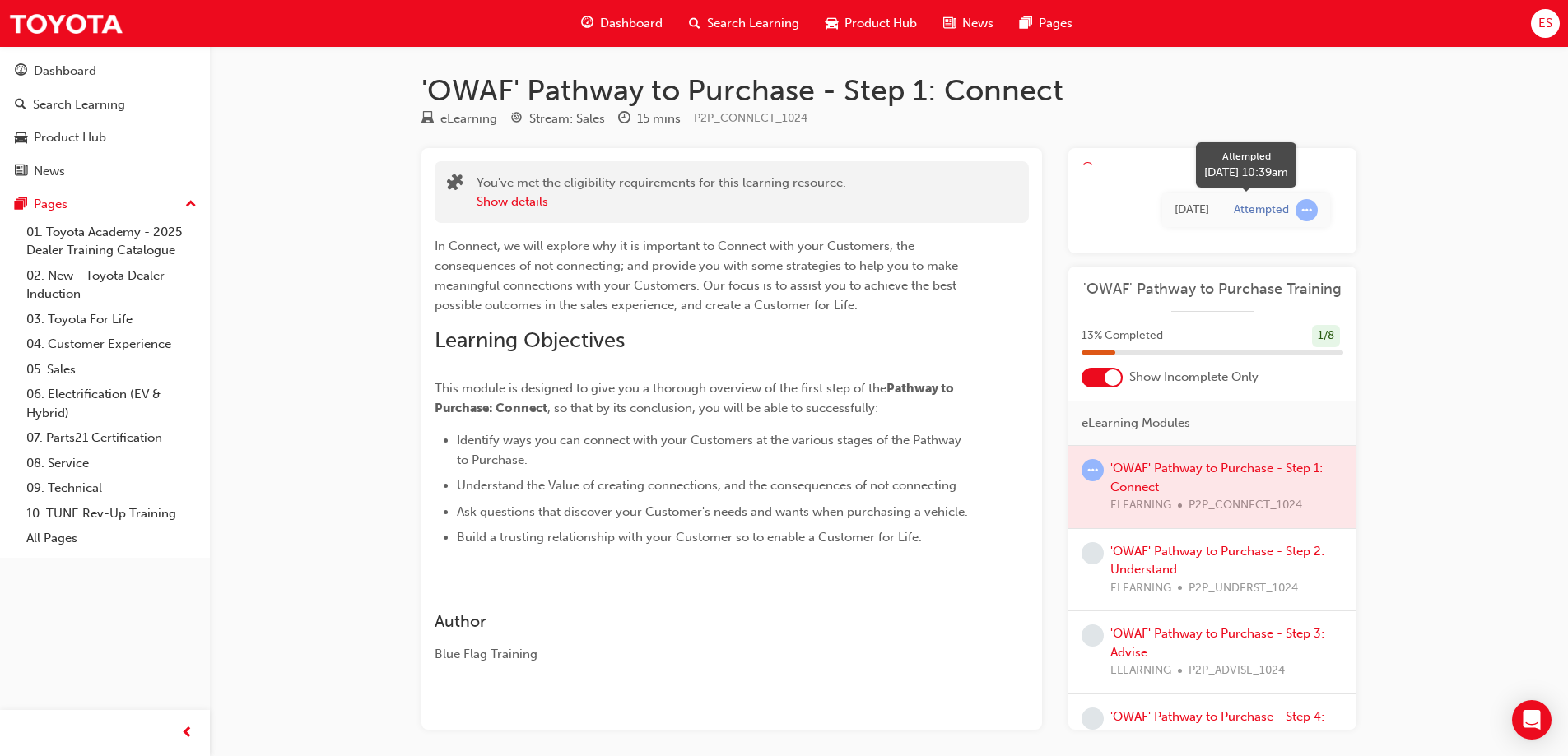 click at bounding box center [1306, 210] 